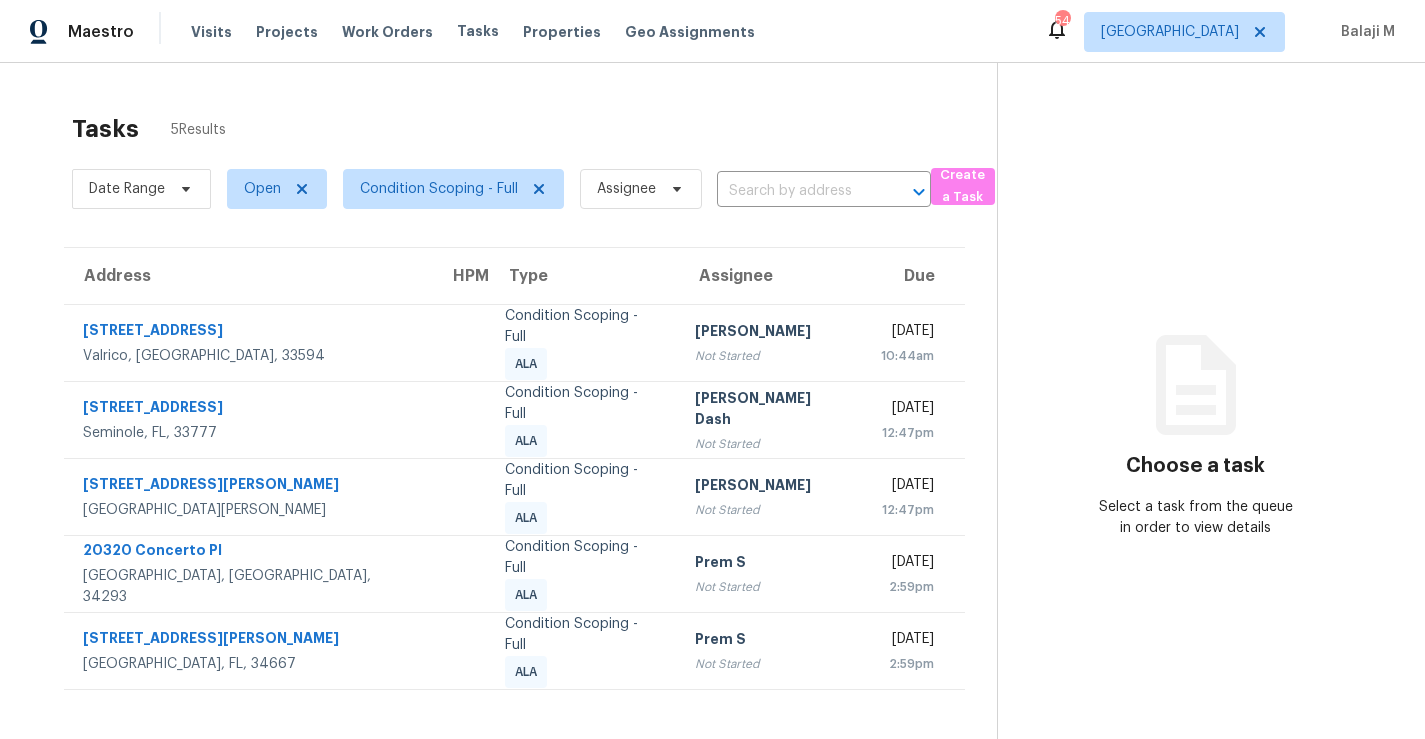scroll, scrollTop: 0, scrollLeft: 0, axis: both 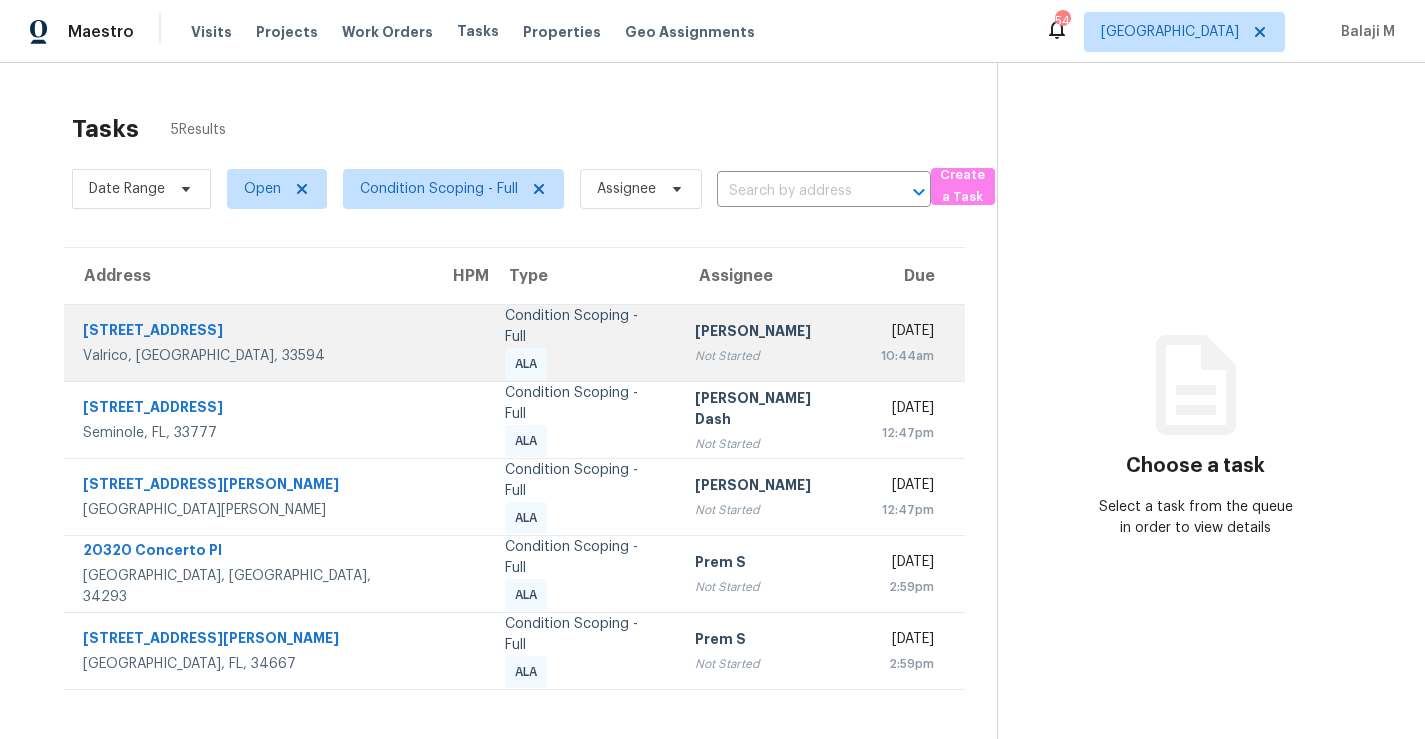 click on "Not Started" at bounding box center (772, 356) 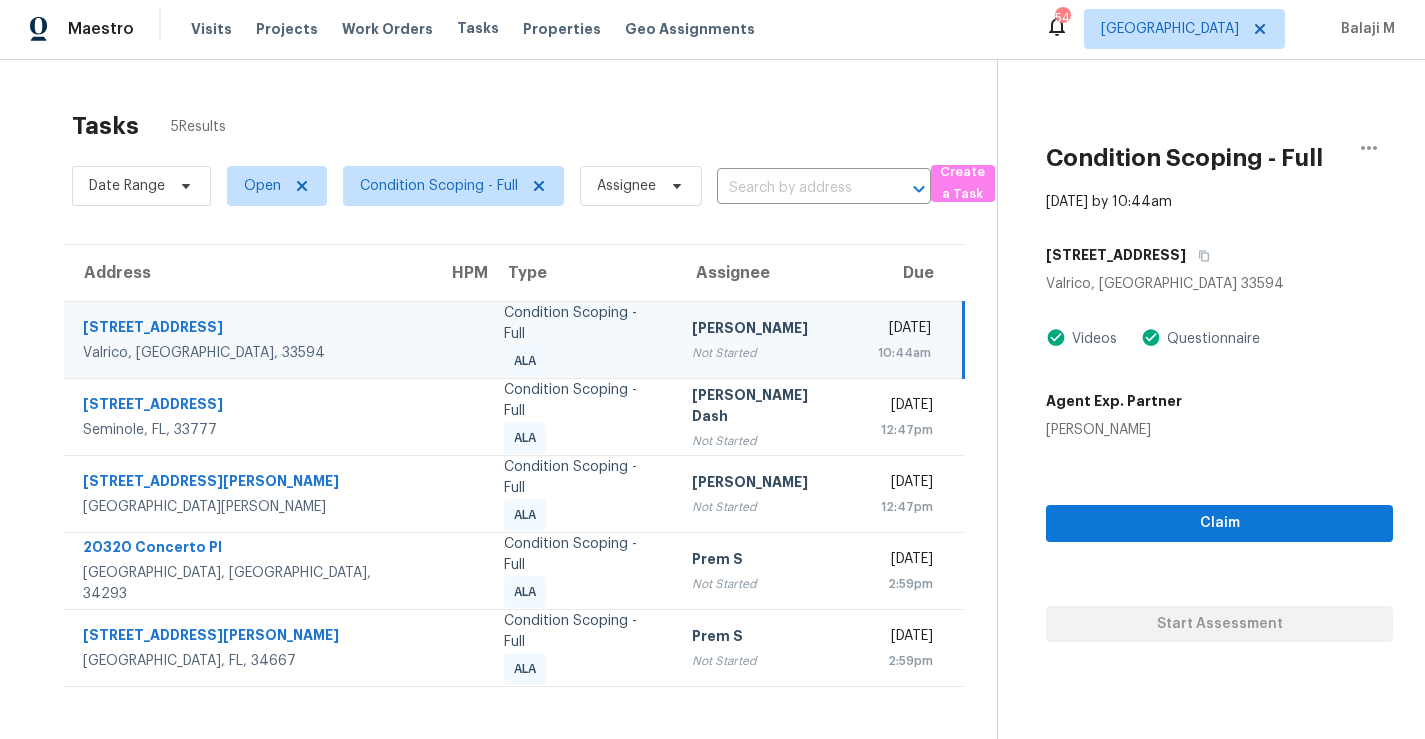 scroll, scrollTop: 0, scrollLeft: 0, axis: both 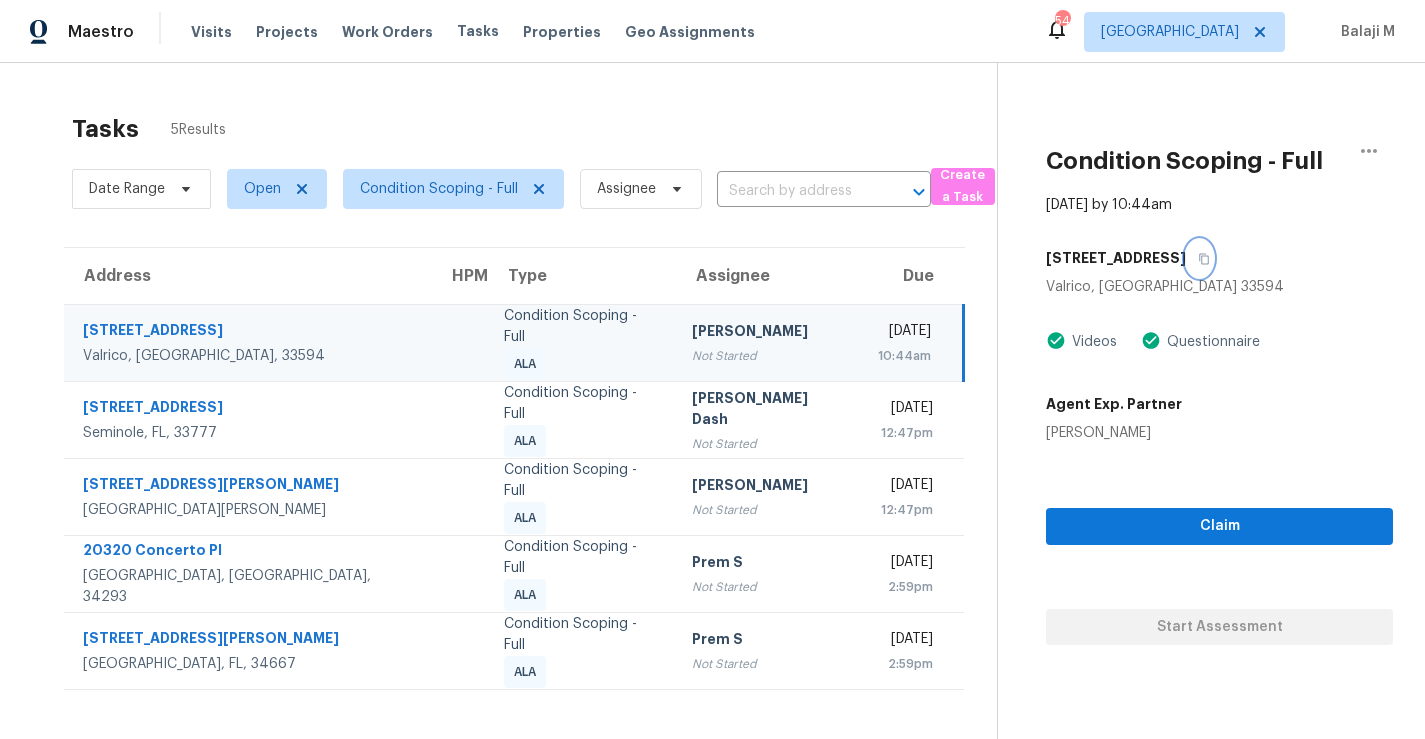 click 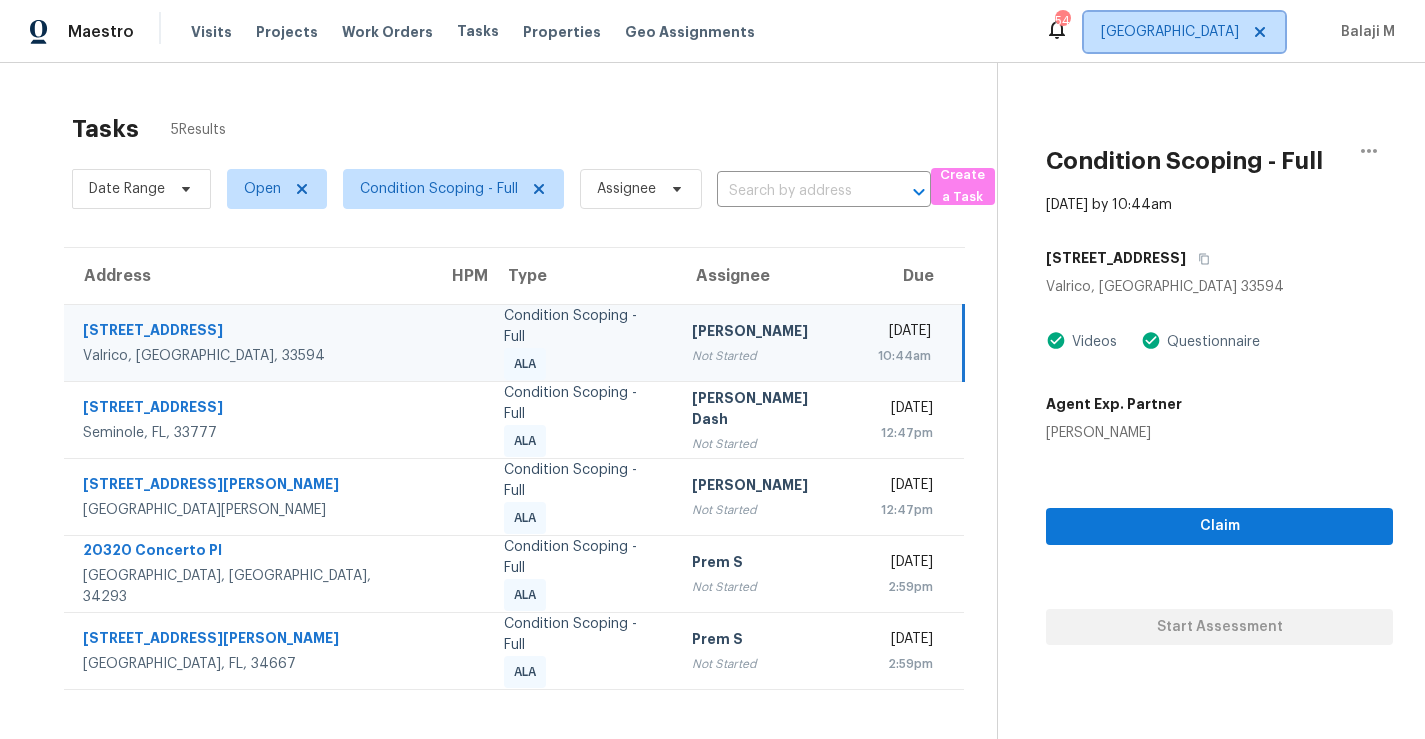 click on "[GEOGRAPHIC_DATA]" at bounding box center (1170, 32) 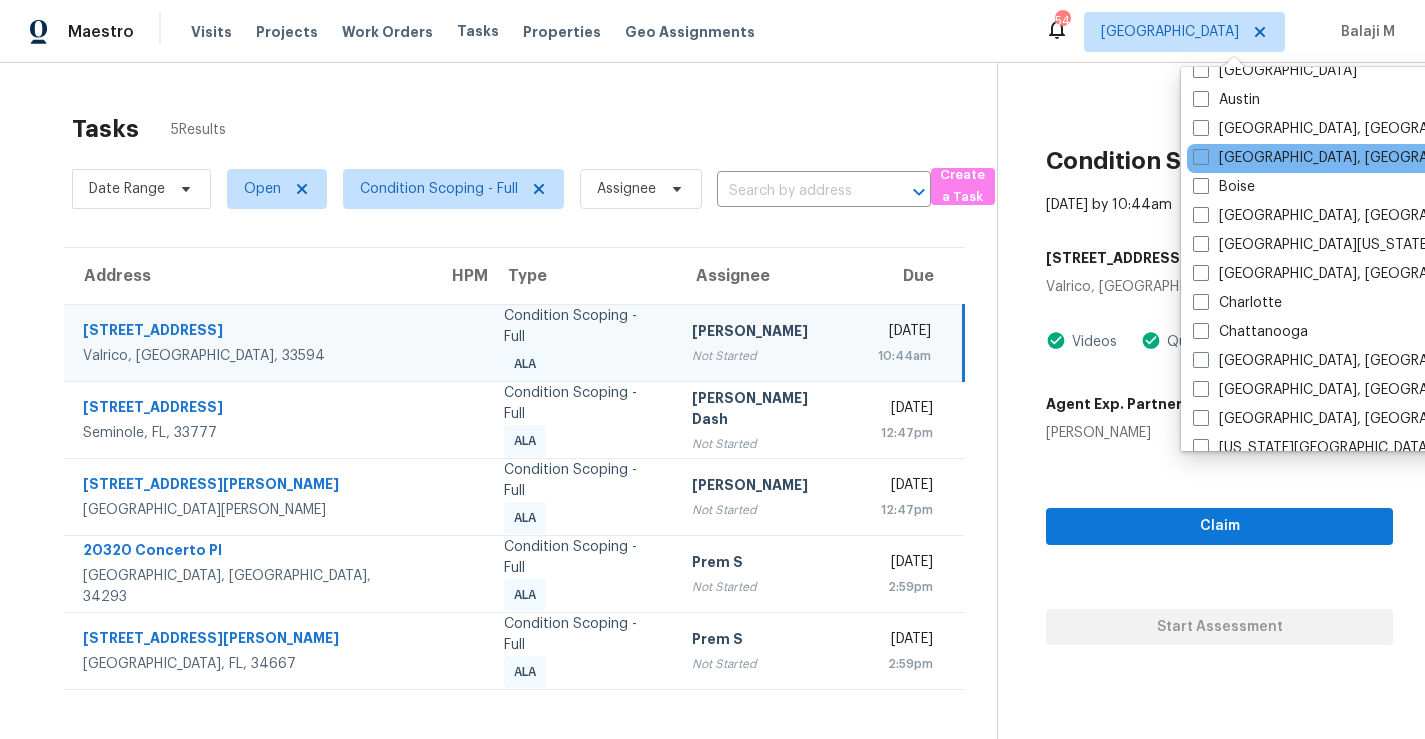 scroll, scrollTop: 0, scrollLeft: 0, axis: both 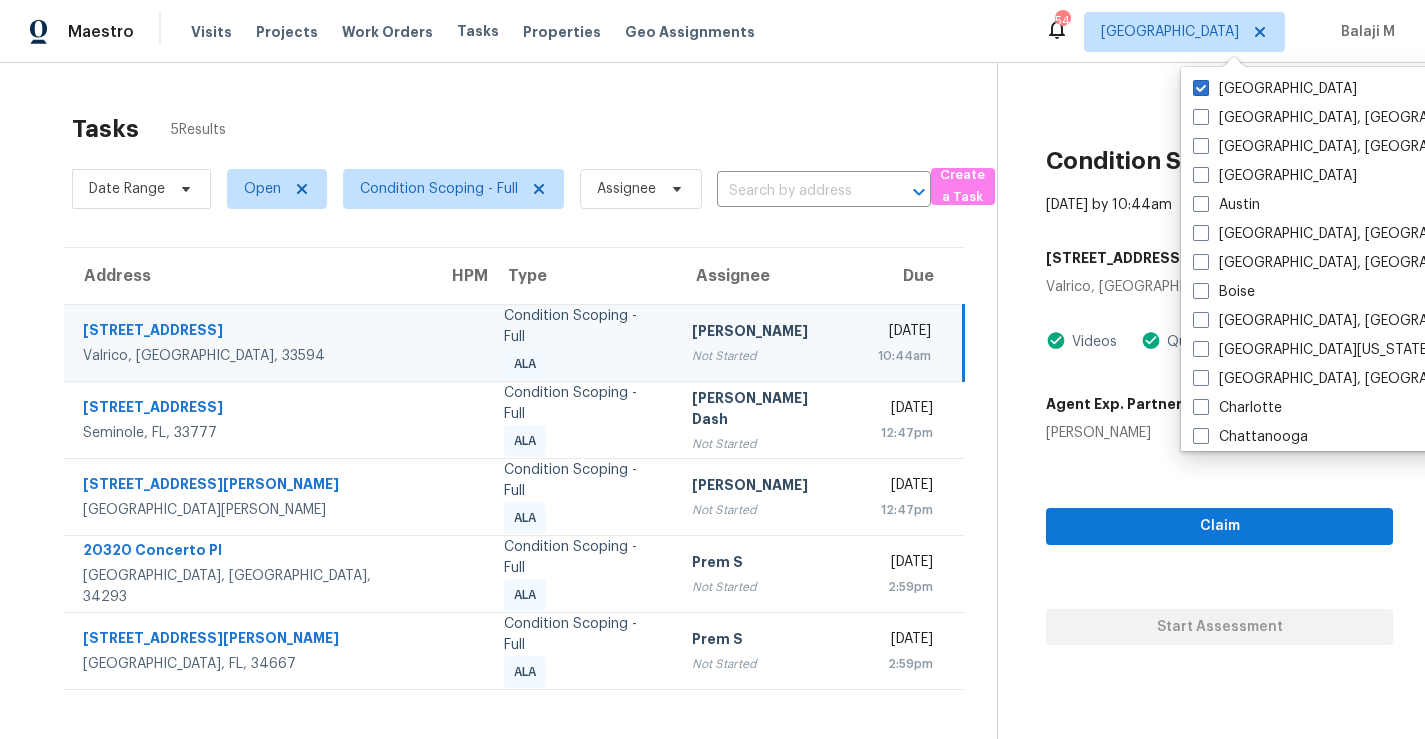 click on "Condition Scoping - Full [DATE] by 10:44am [STREET_ADDRESS] Videos Questionnaire Agent Exp. Partner [PERSON_NAME] Claim Start Assessment" at bounding box center (1195, 354) 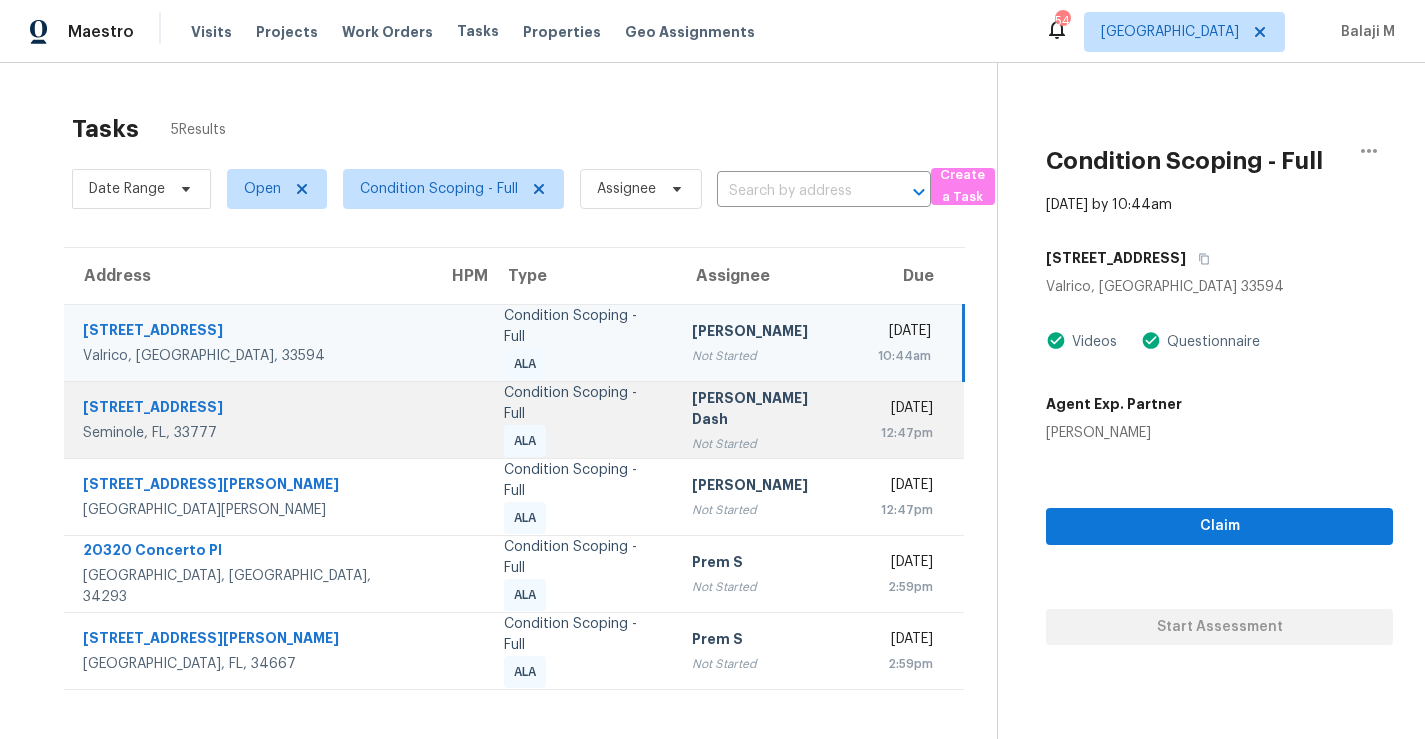 click on "[PERSON_NAME] Dash" at bounding box center [769, 411] 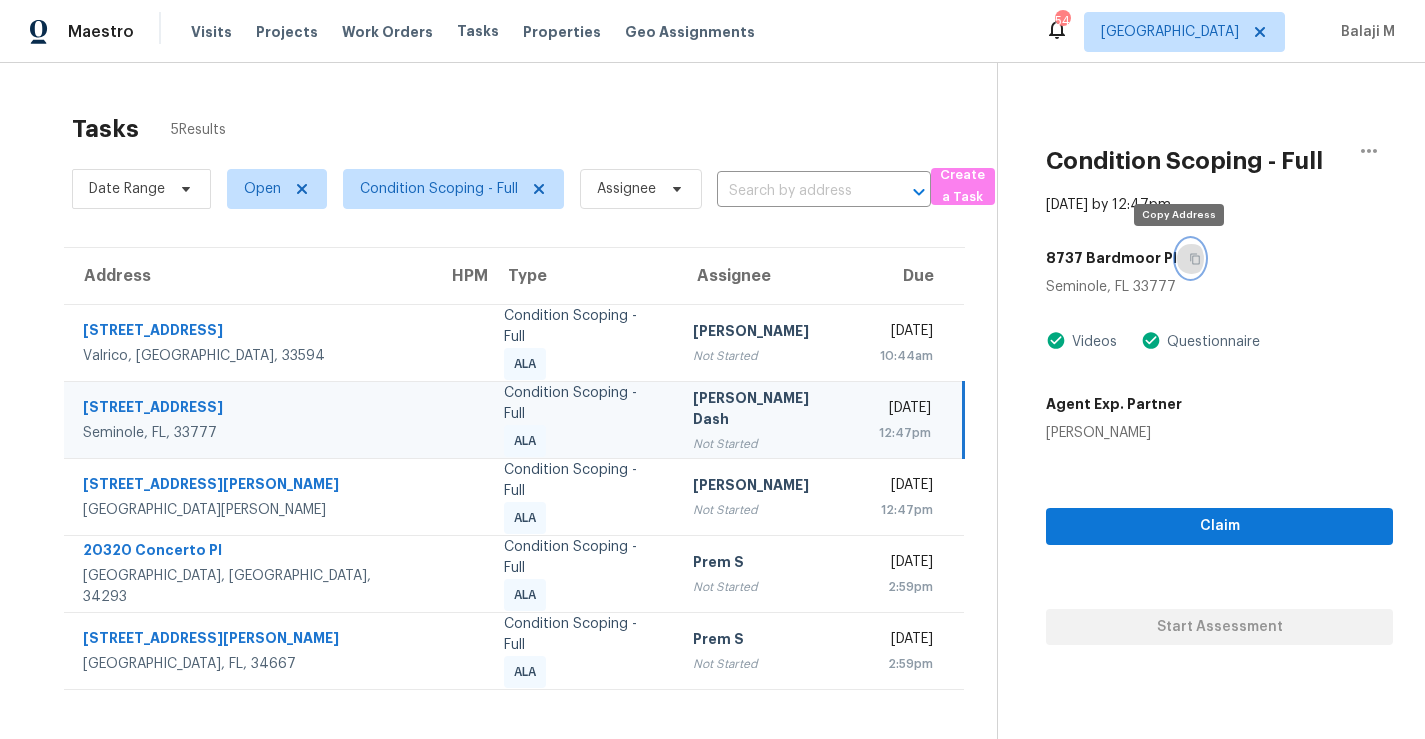 click 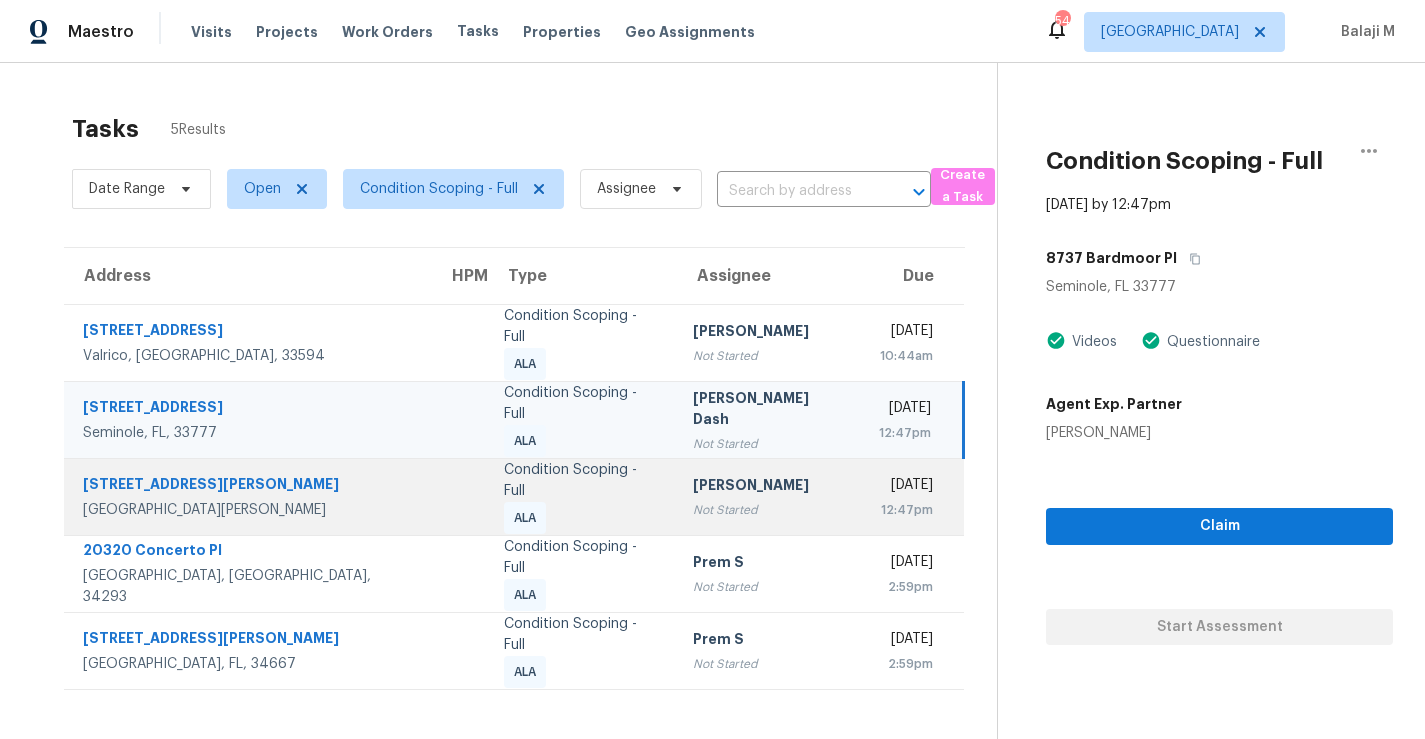 click on "[DATE]" at bounding box center (906, 488) 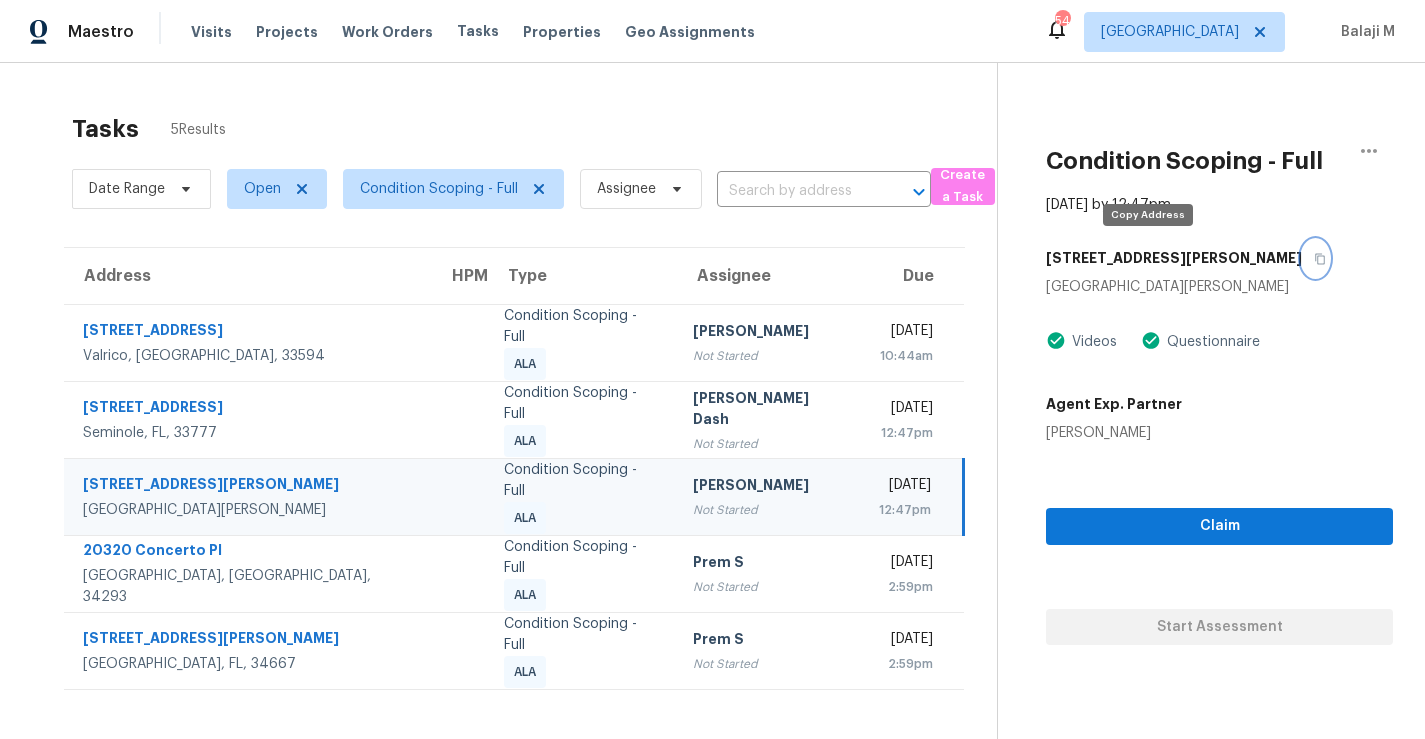 click 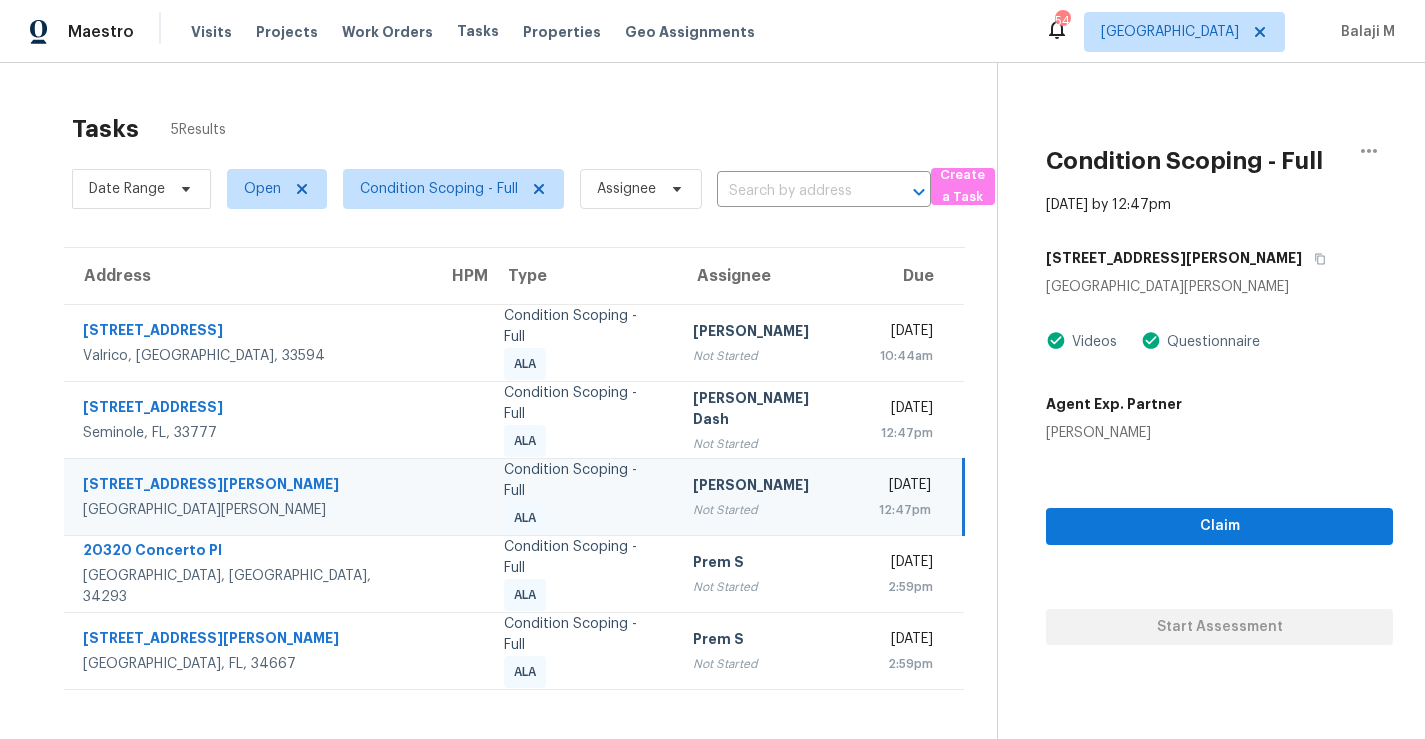 click on "Condition Scoping - Full ALA" at bounding box center [582, 497] 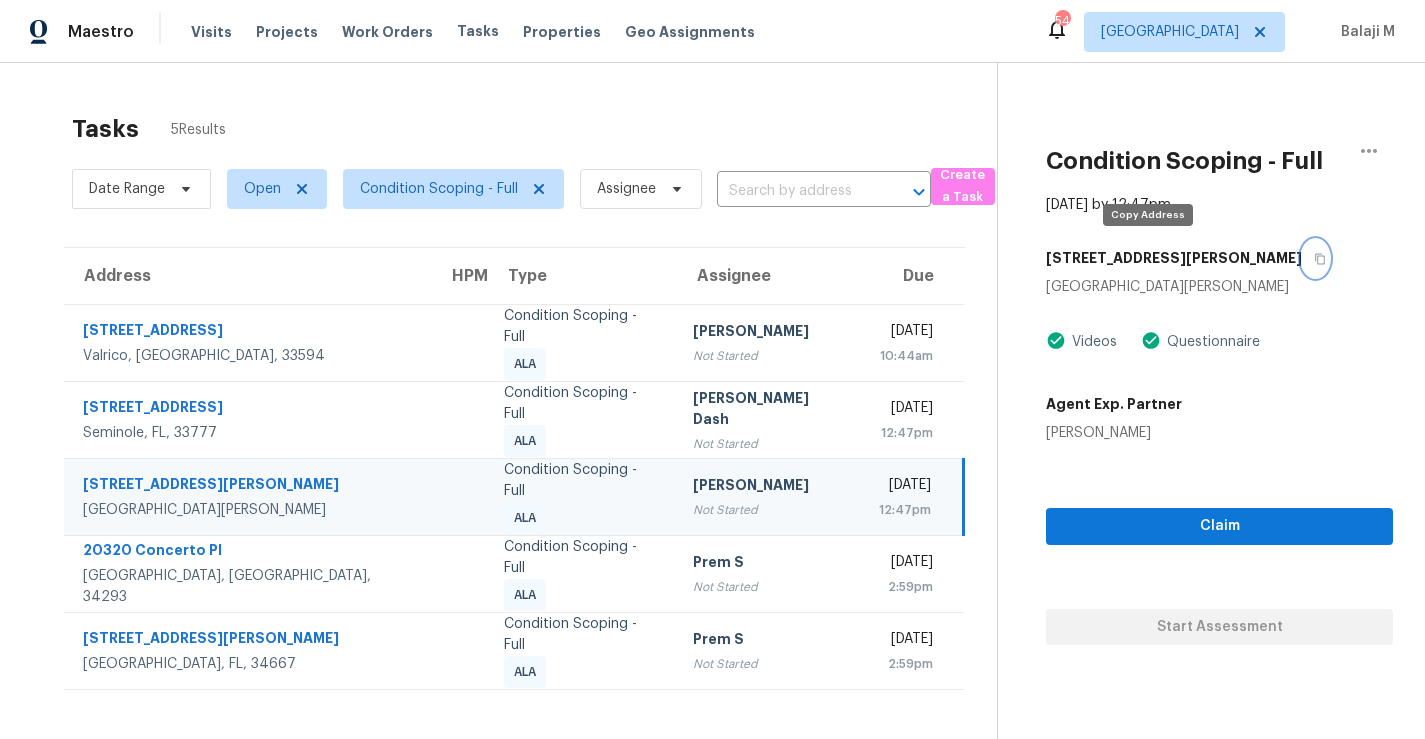 click 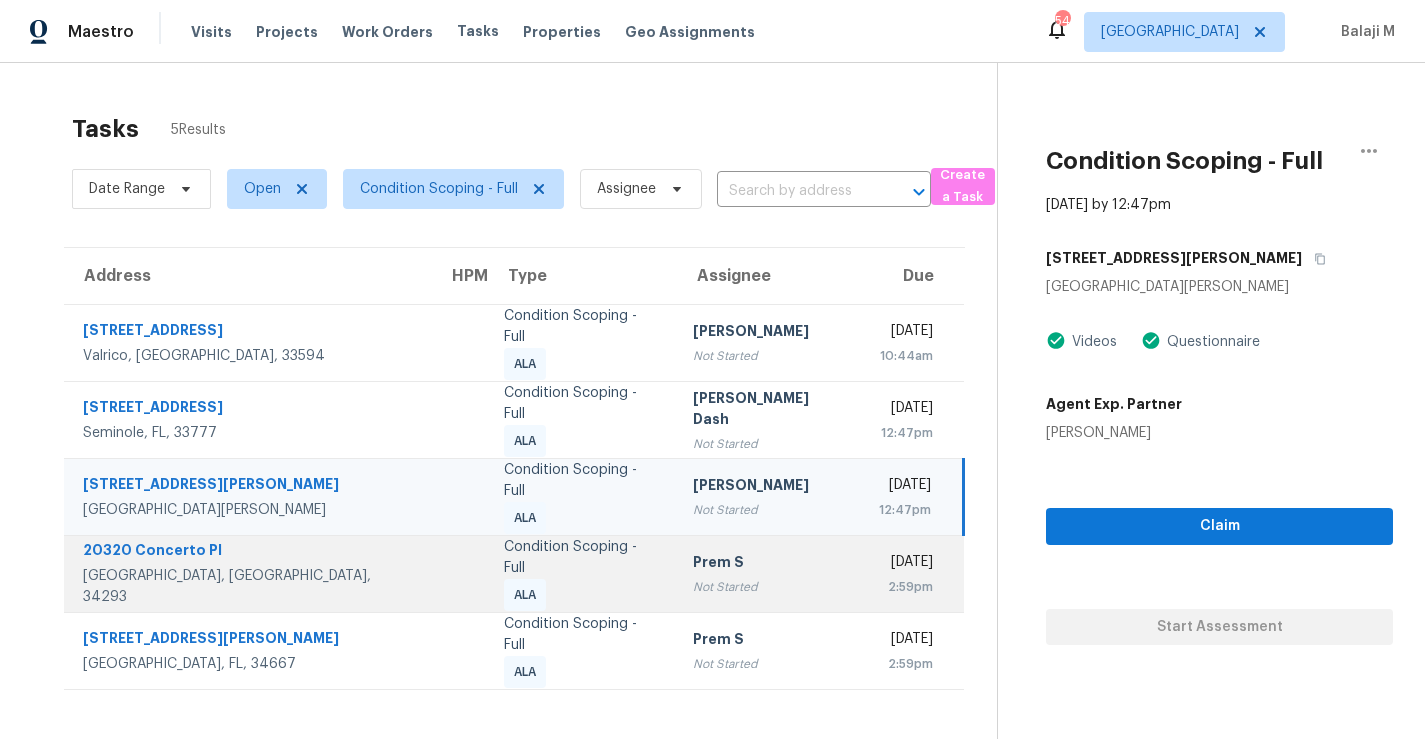 click on "Prem S" at bounding box center [770, 565] 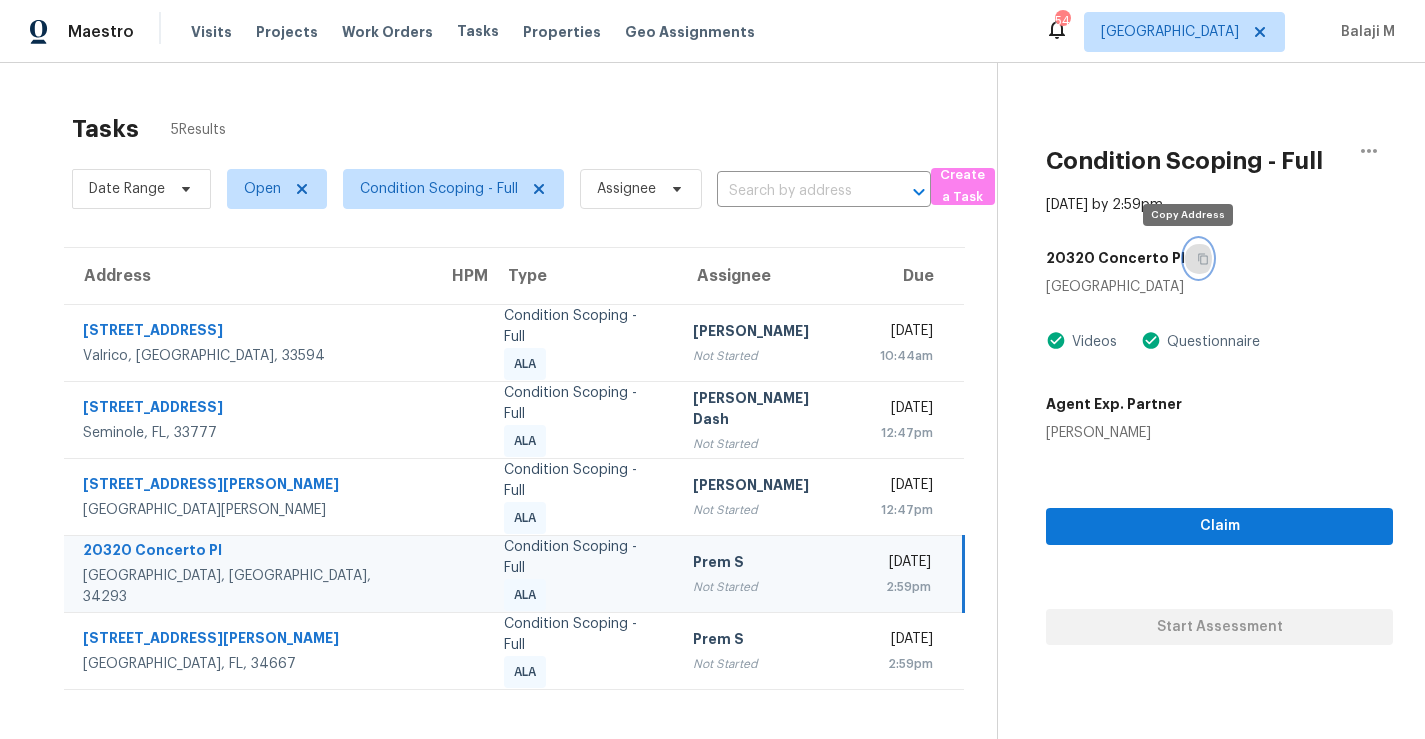 click 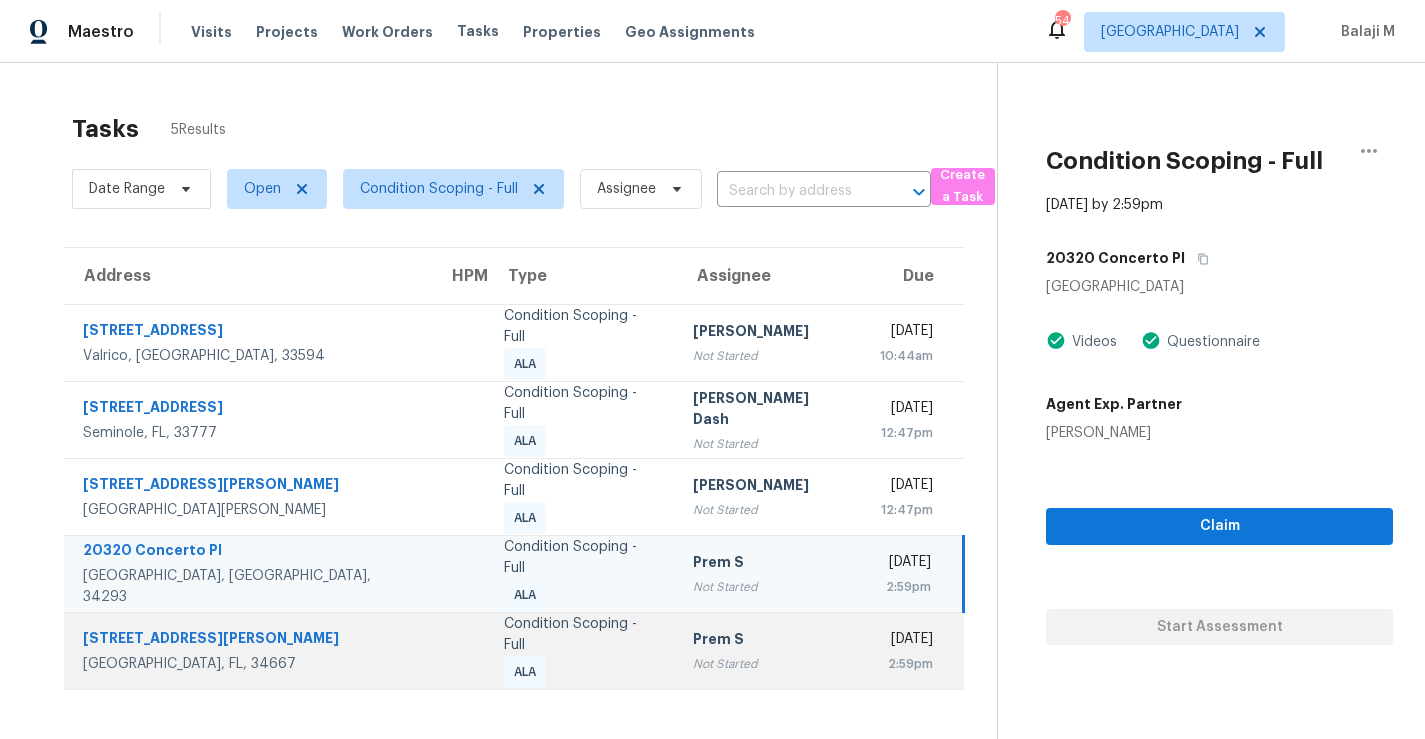 click on "Condition Scoping - Full ALA" at bounding box center [582, 651] 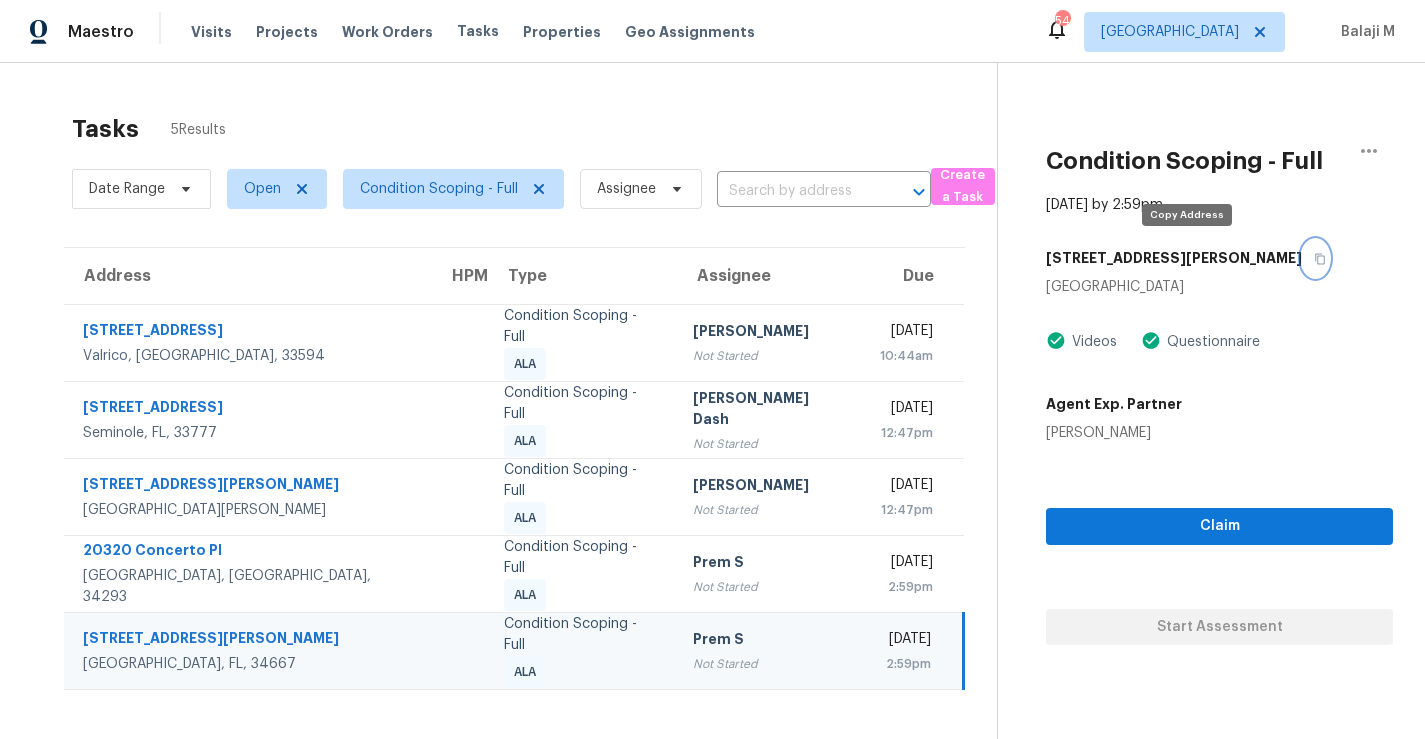 click 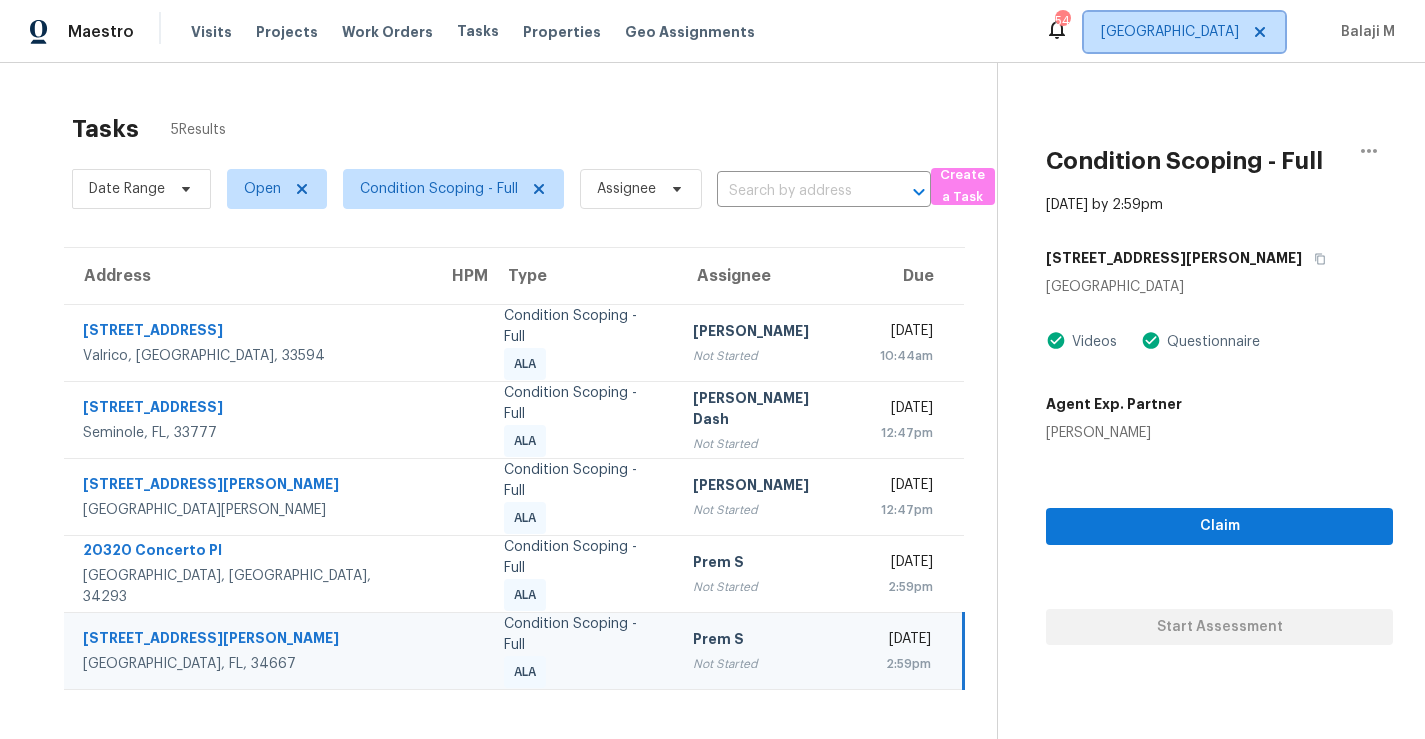 click on "[GEOGRAPHIC_DATA]" at bounding box center (1170, 32) 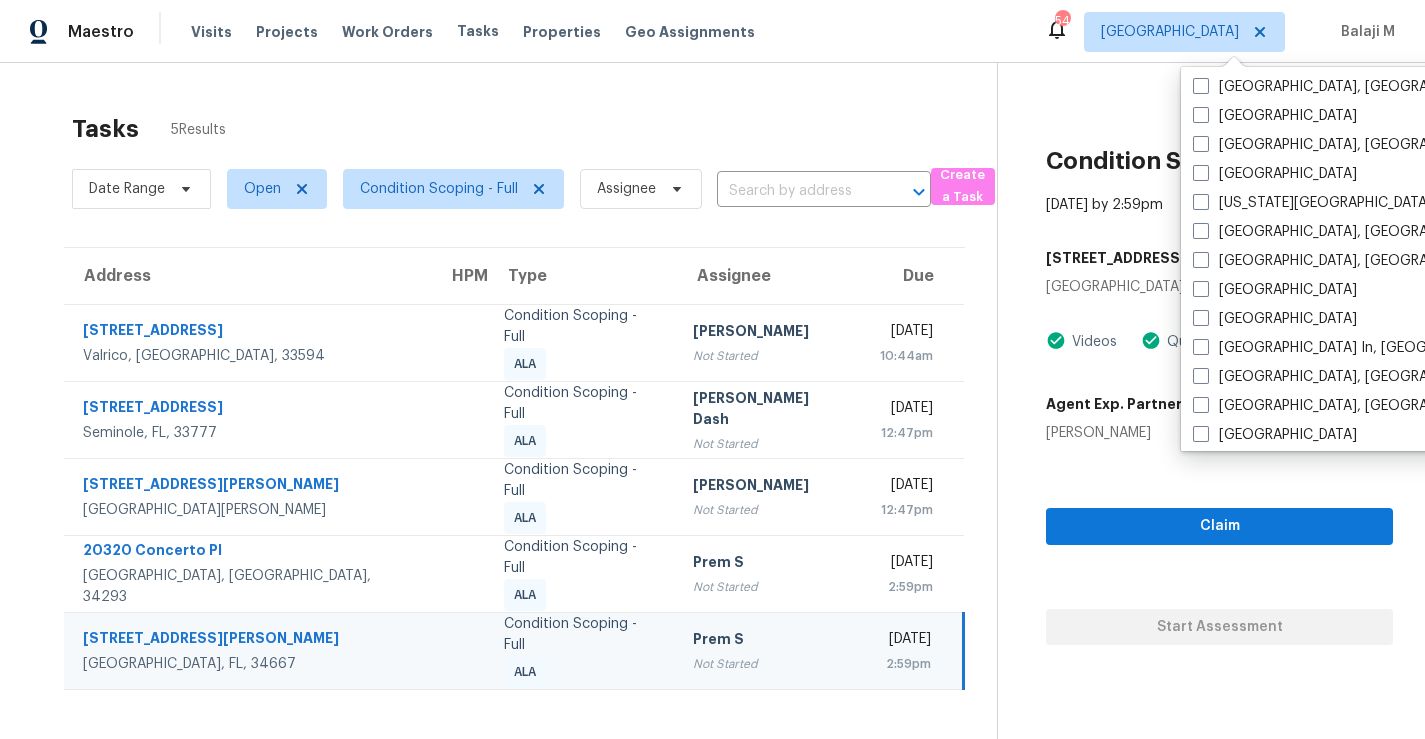 scroll, scrollTop: 672, scrollLeft: 0, axis: vertical 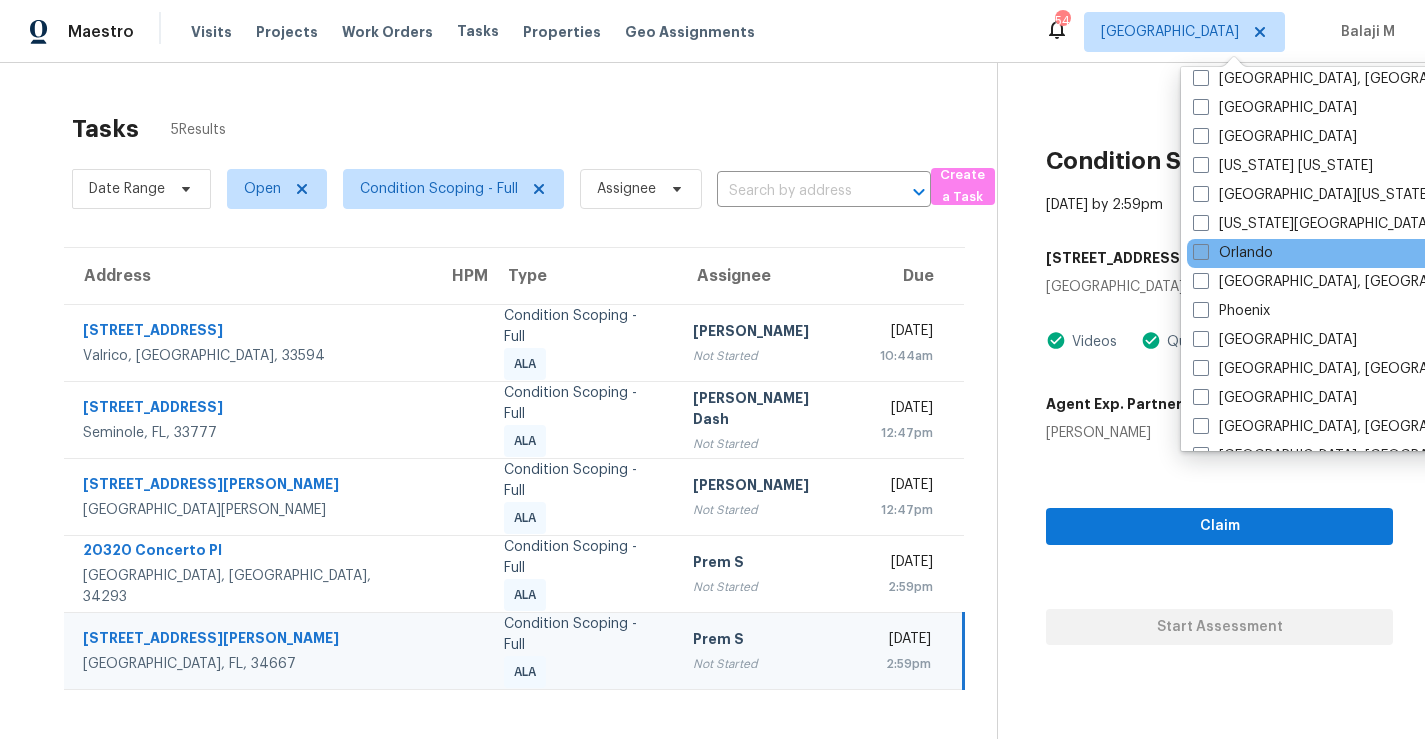 click on "Orlando" at bounding box center [1233, 253] 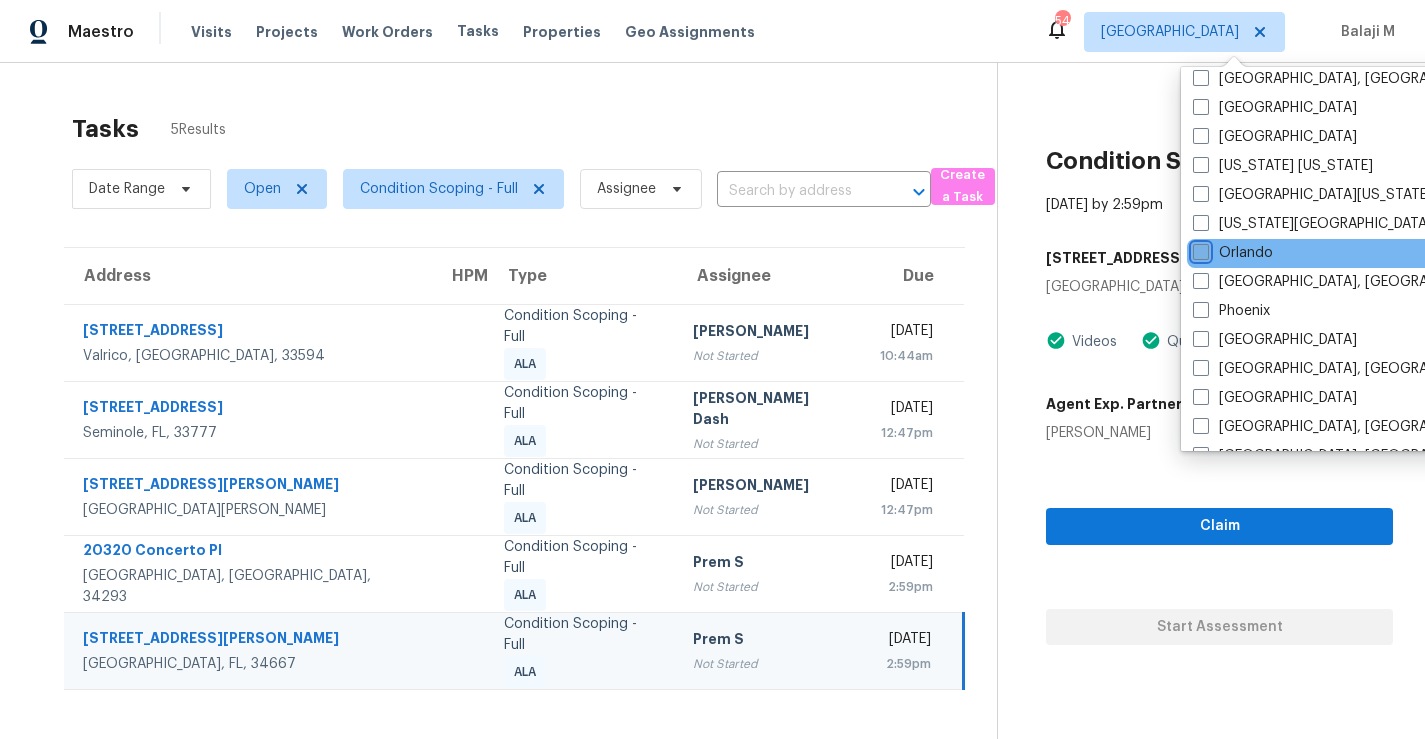 click on "Orlando" at bounding box center [1199, 249] 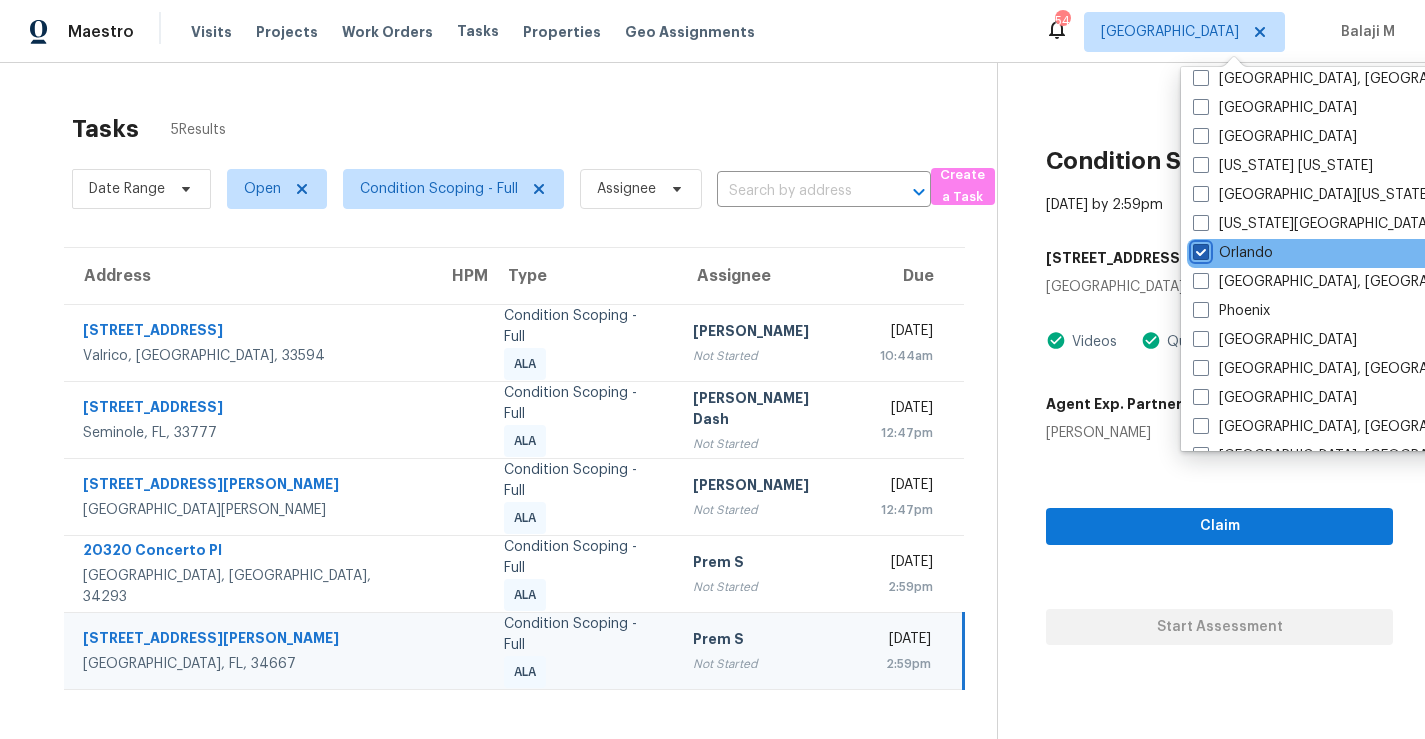 checkbox on "true" 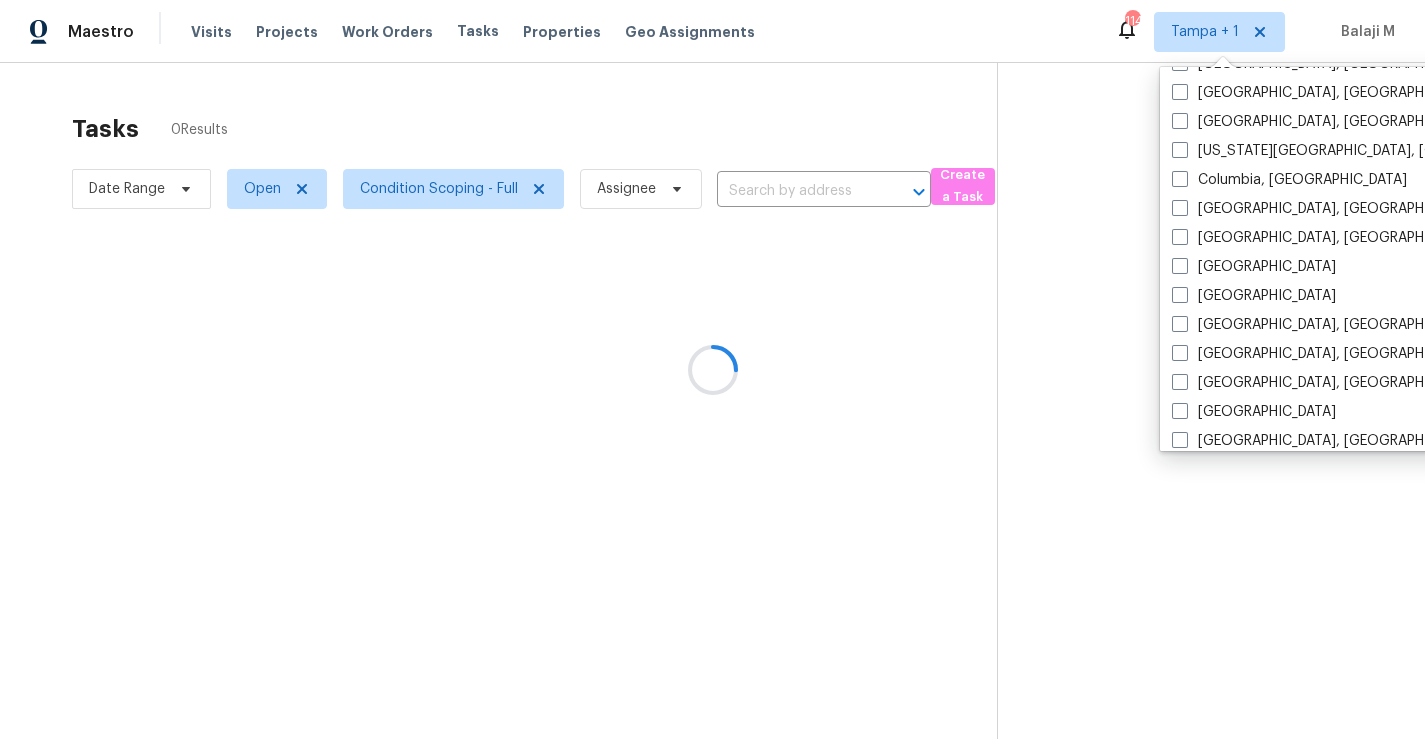 scroll, scrollTop: 0, scrollLeft: 0, axis: both 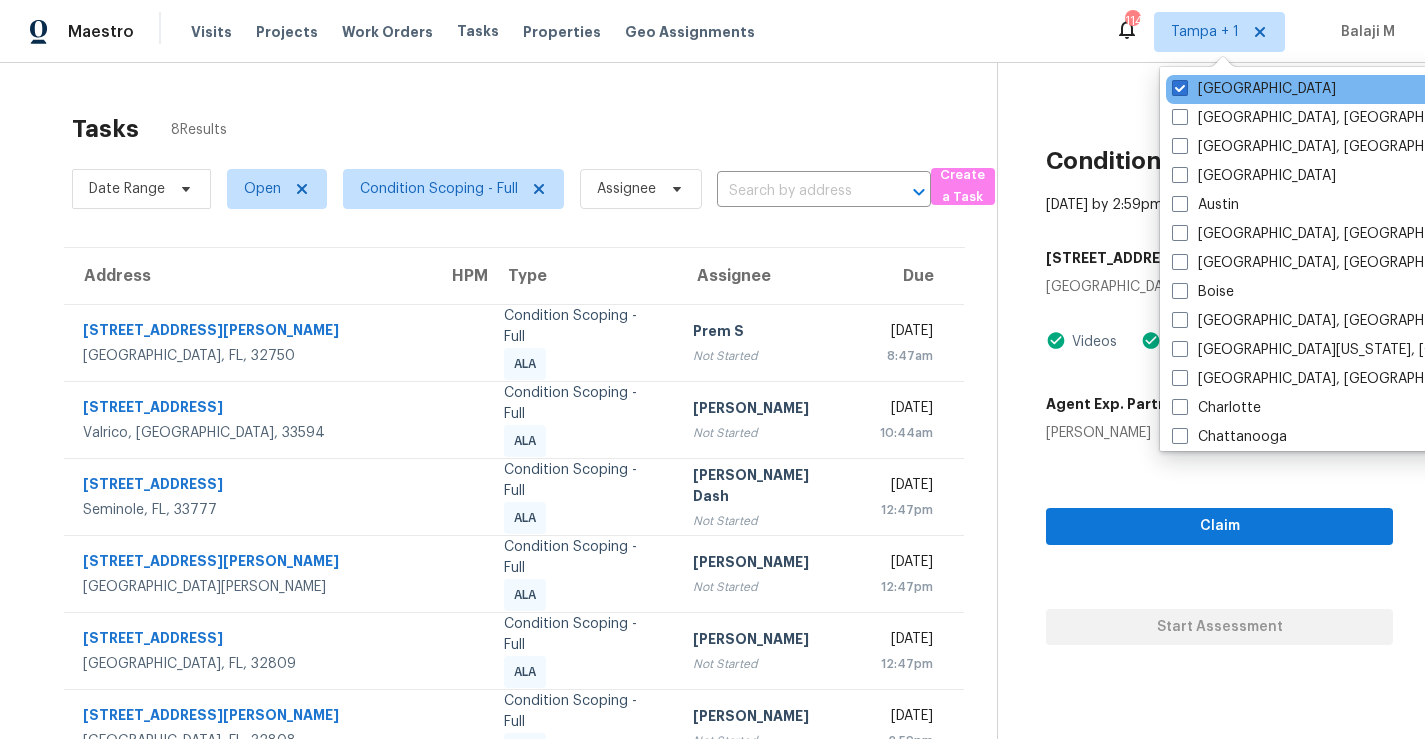 click on "[GEOGRAPHIC_DATA]" at bounding box center (1367, 89) 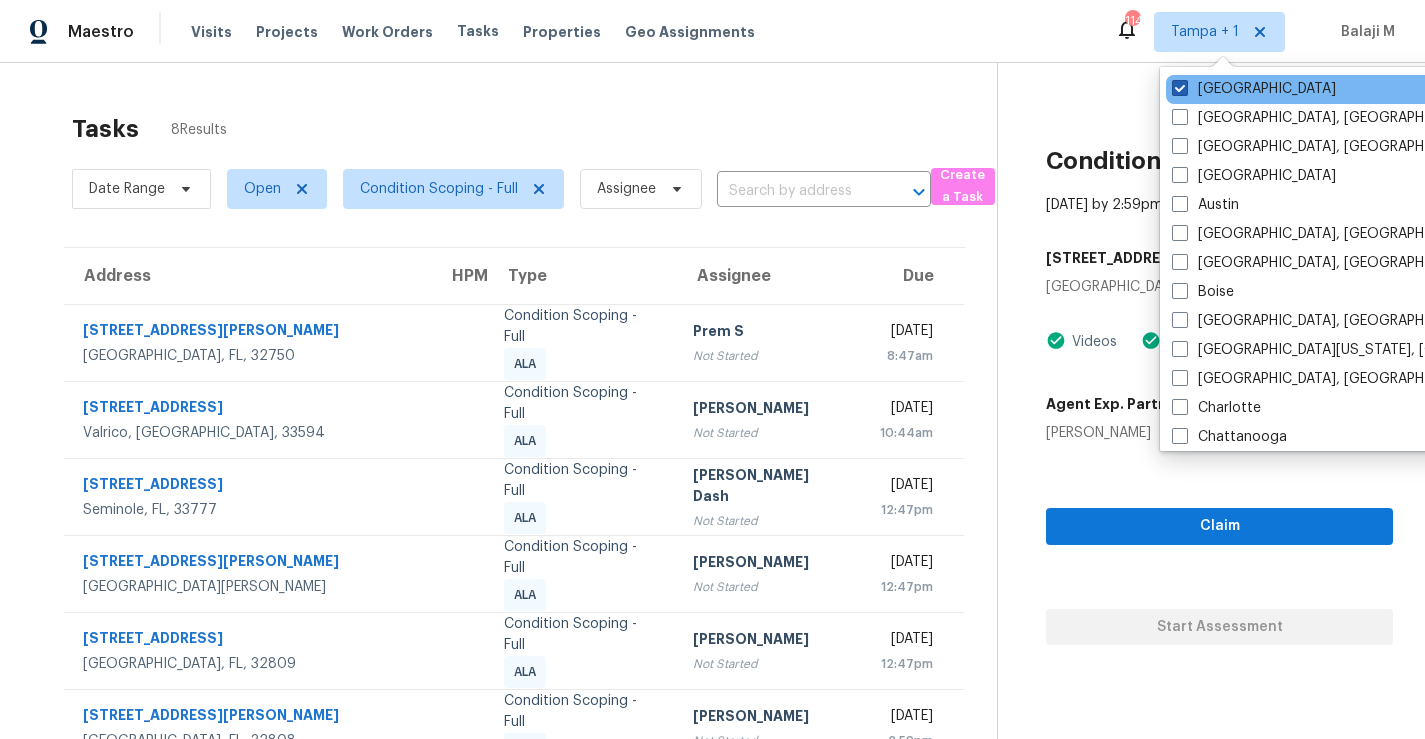 click at bounding box center [1180, 88] 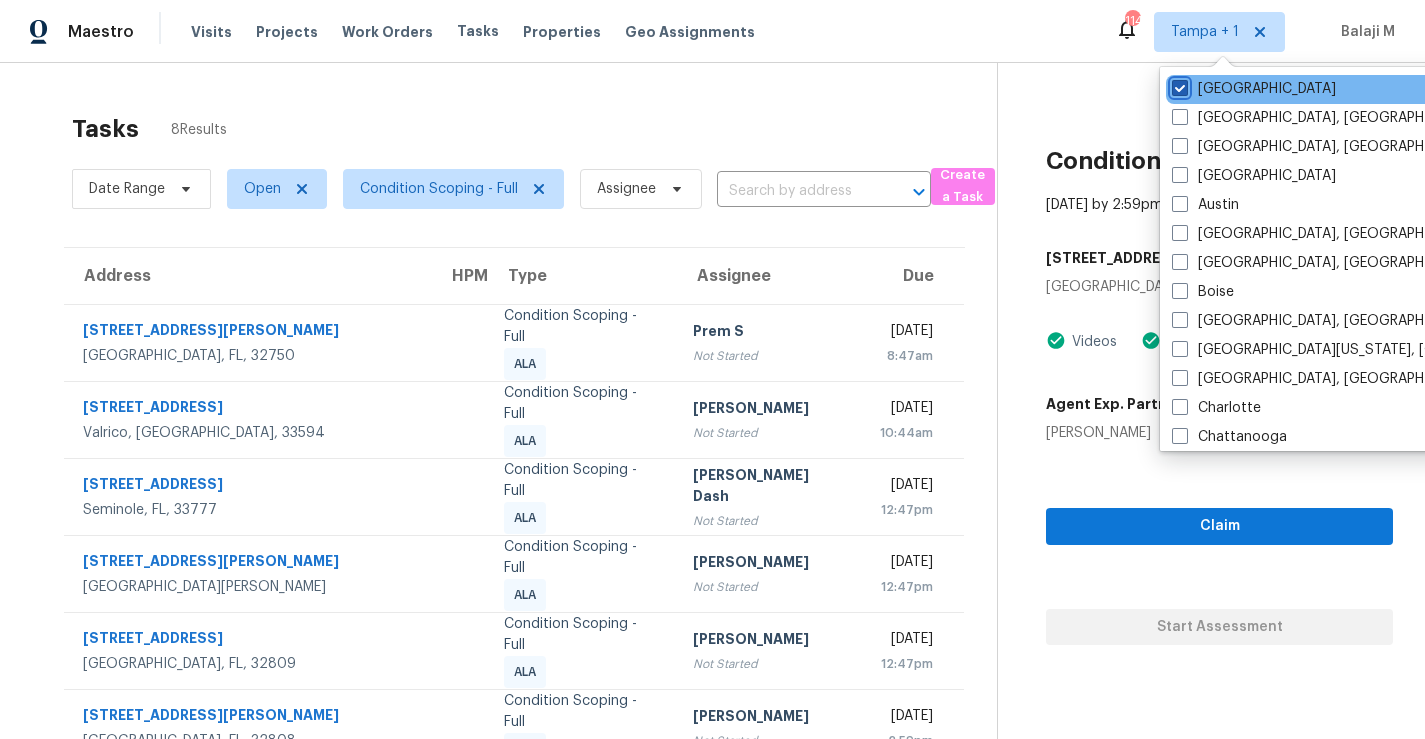 click on "[GEOGRAPHIC_DATA]" at bounding box center (1178, 85) 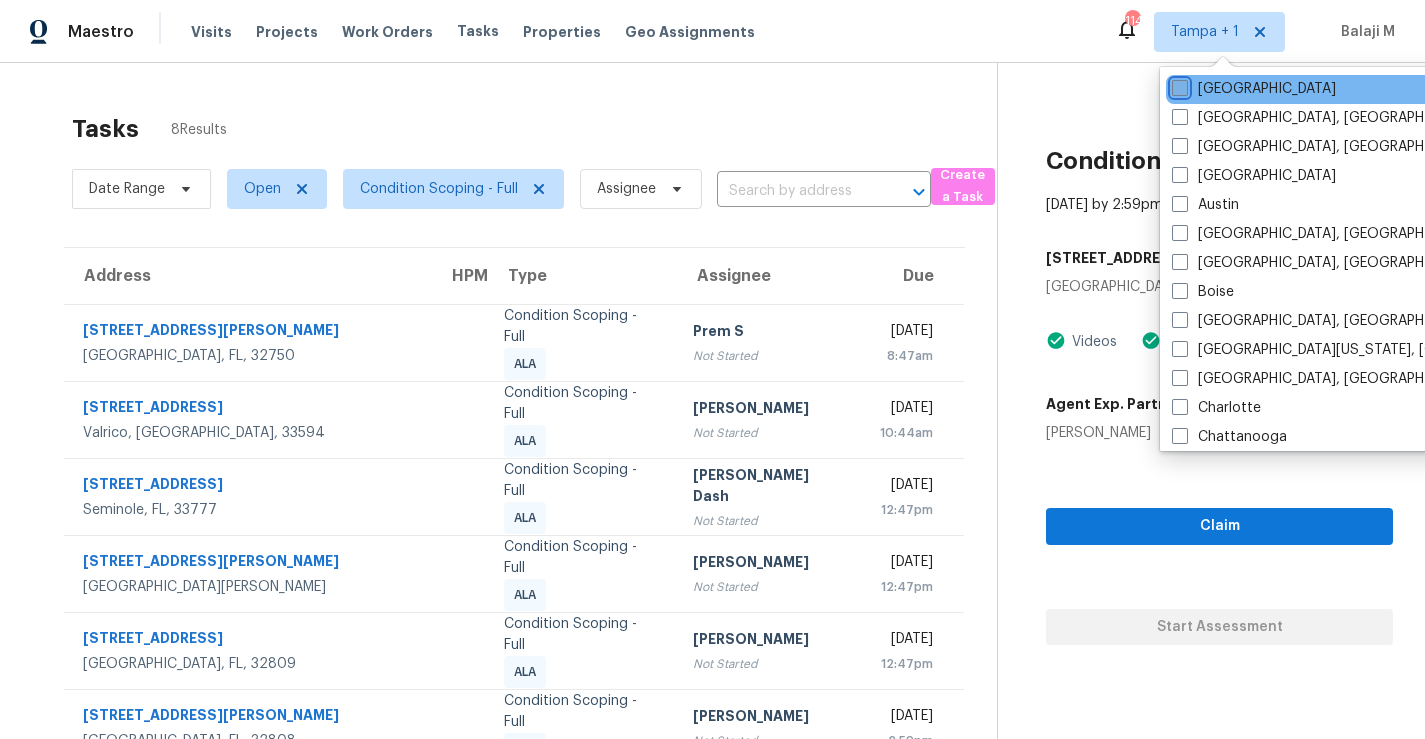checkbox on "false" 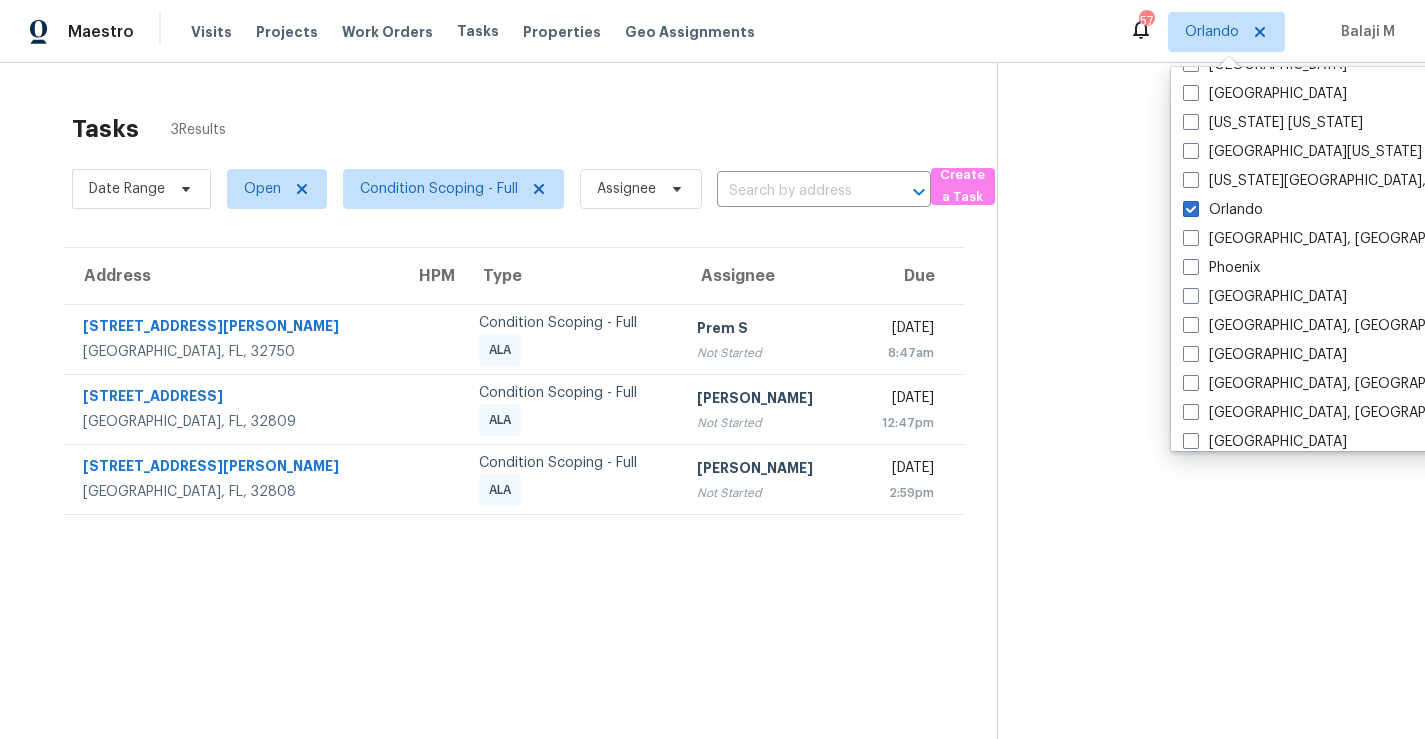 scroll, scrollTop: 1058, scrollLeft: 0, axis: vertical 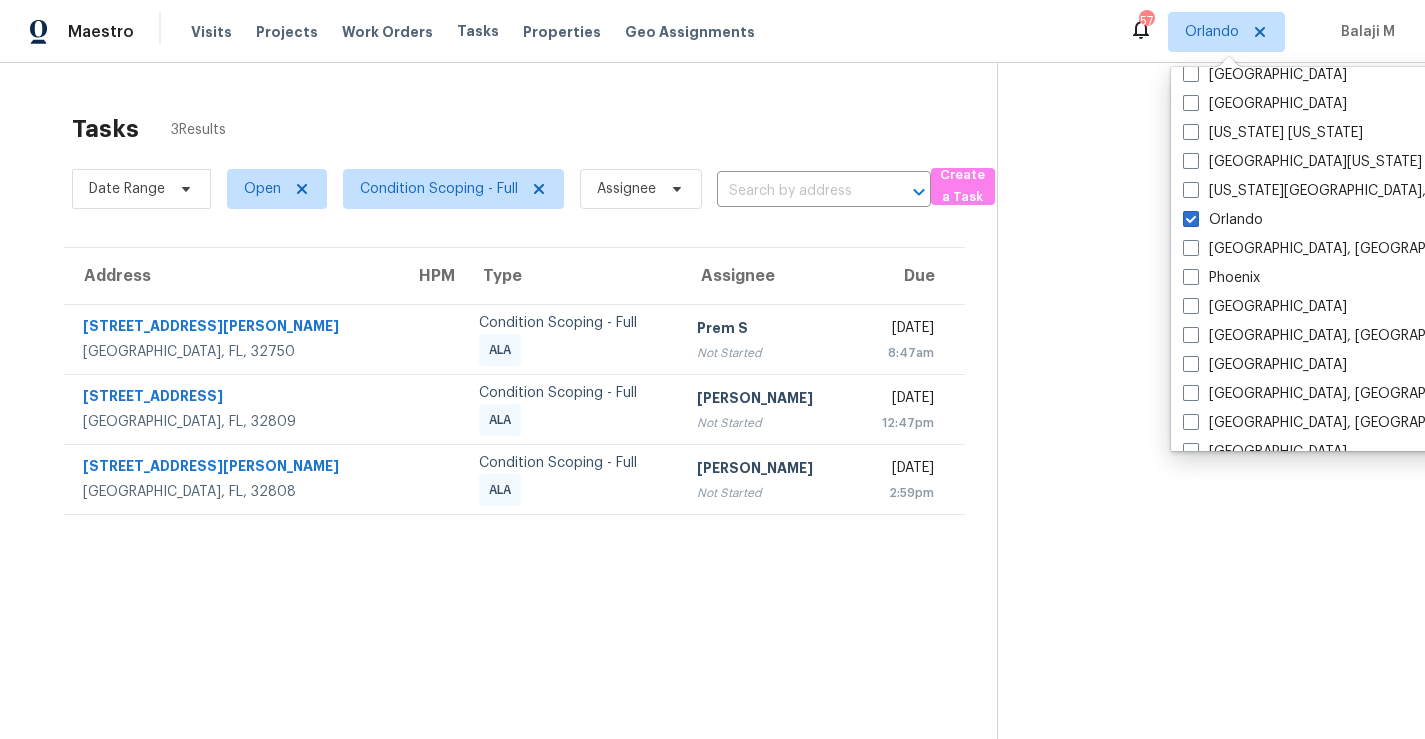 click at bounding box center [1195, 432] 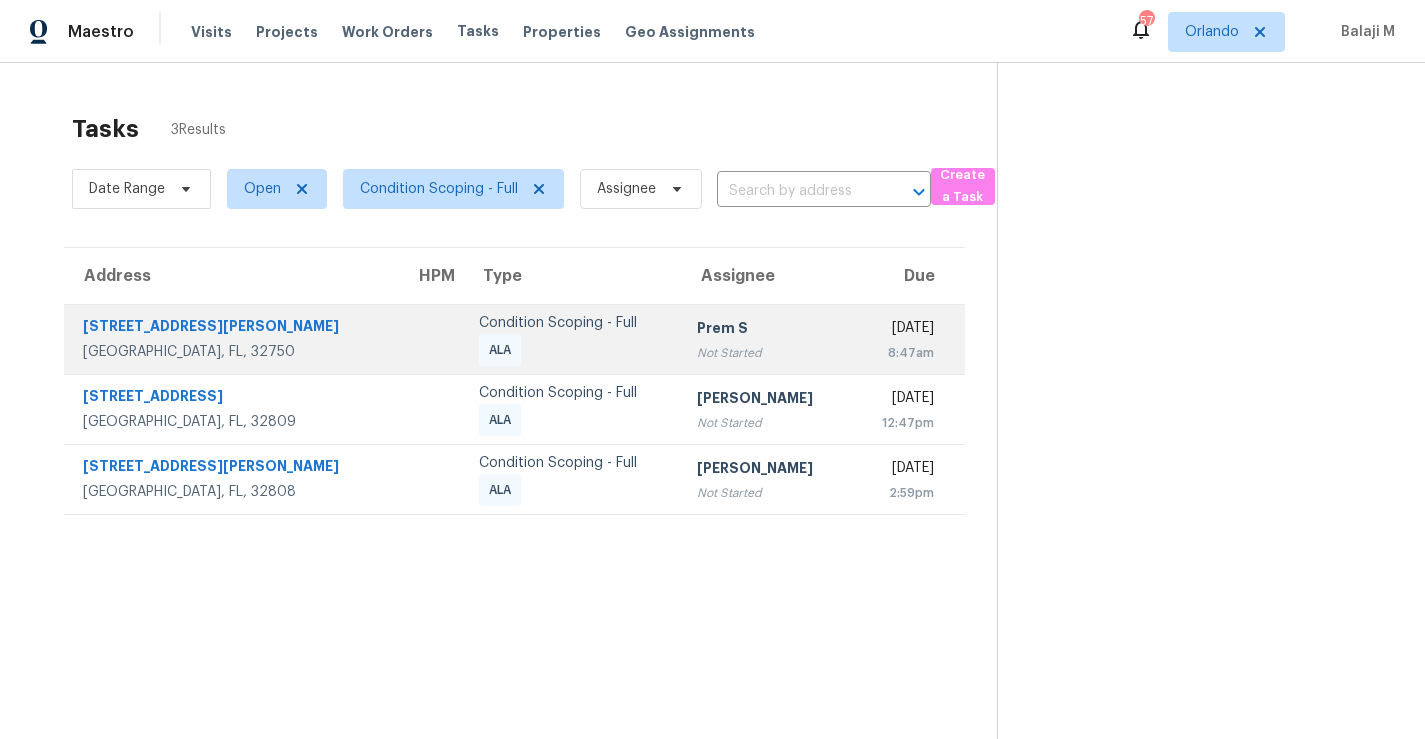 click on "Condition Scoping - Full ALA" at bounding box center [572, 339] 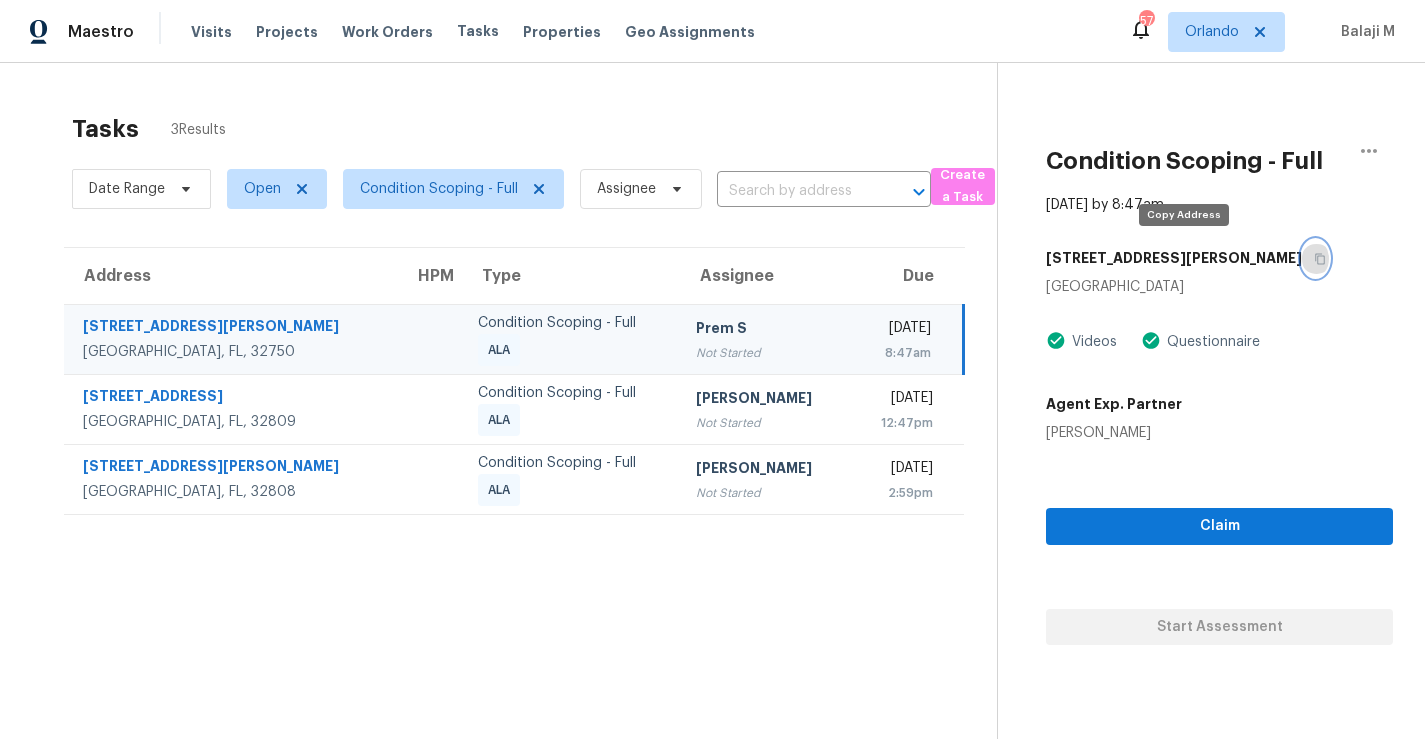 click 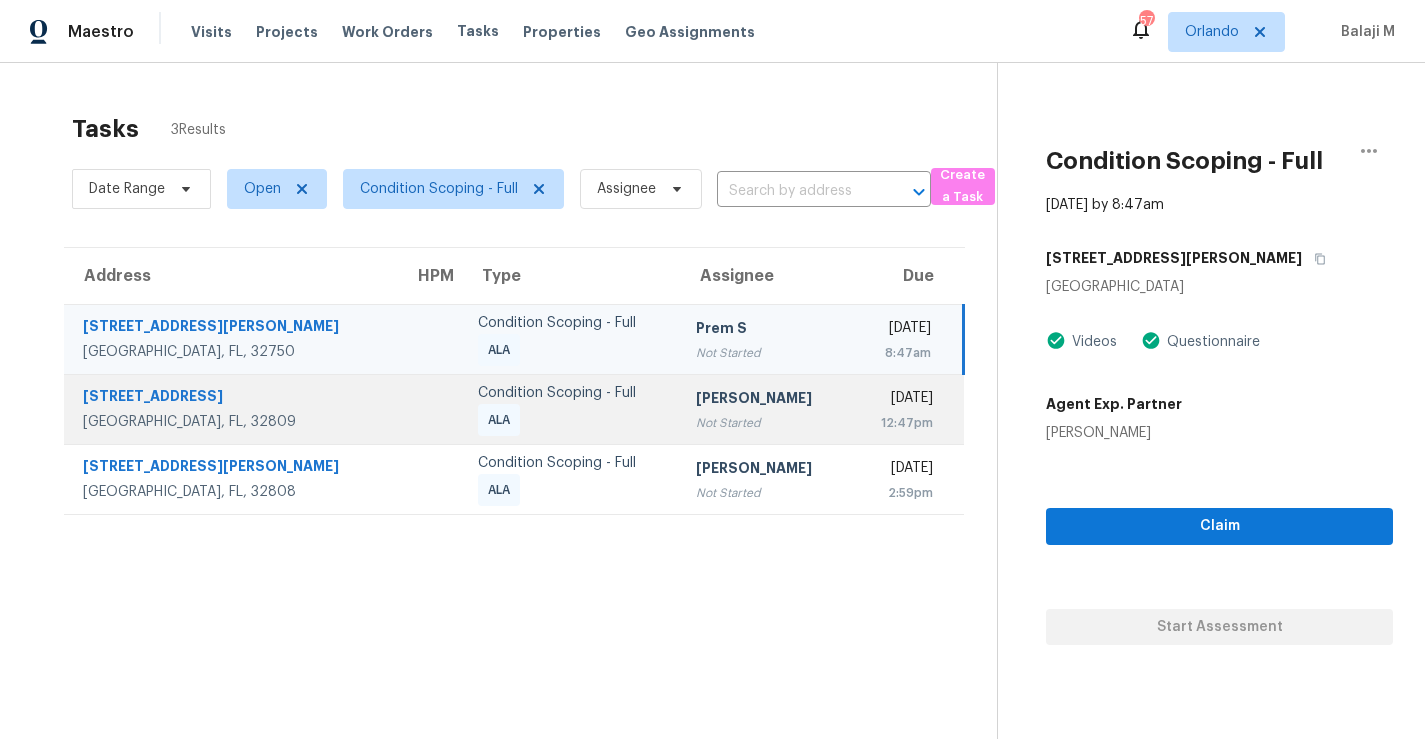 click on "[DATE]" at bounding box center (899, 401) 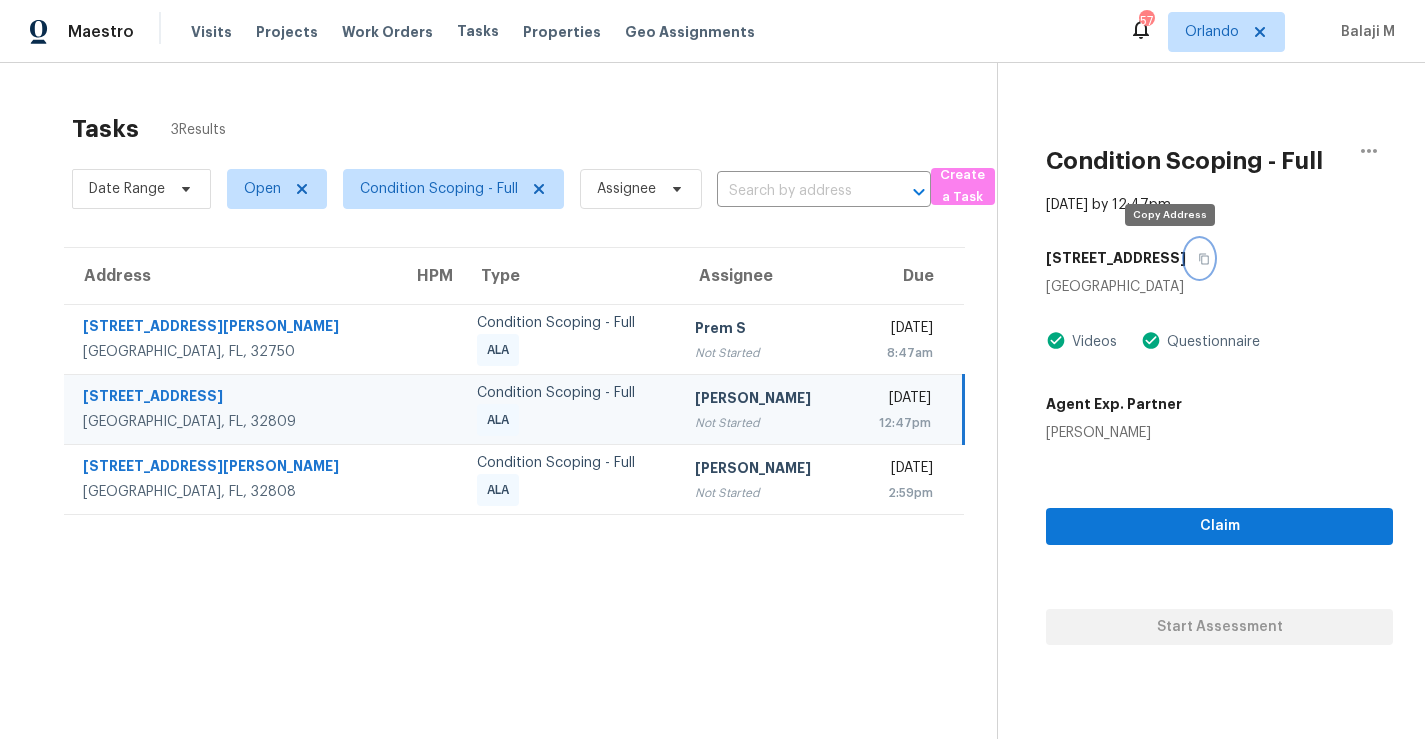 click 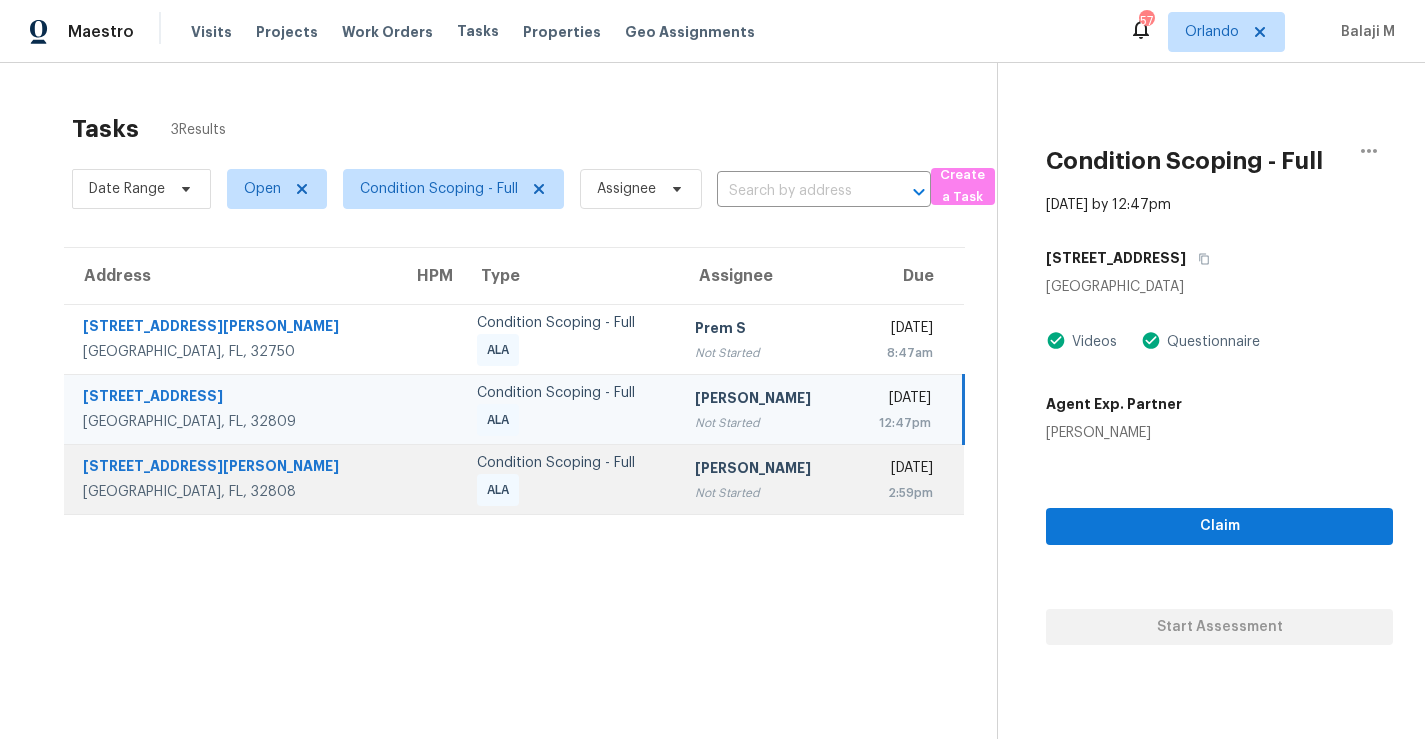 click on "[PERSON_NAME] Not Started" at bounding box center [764, 480] 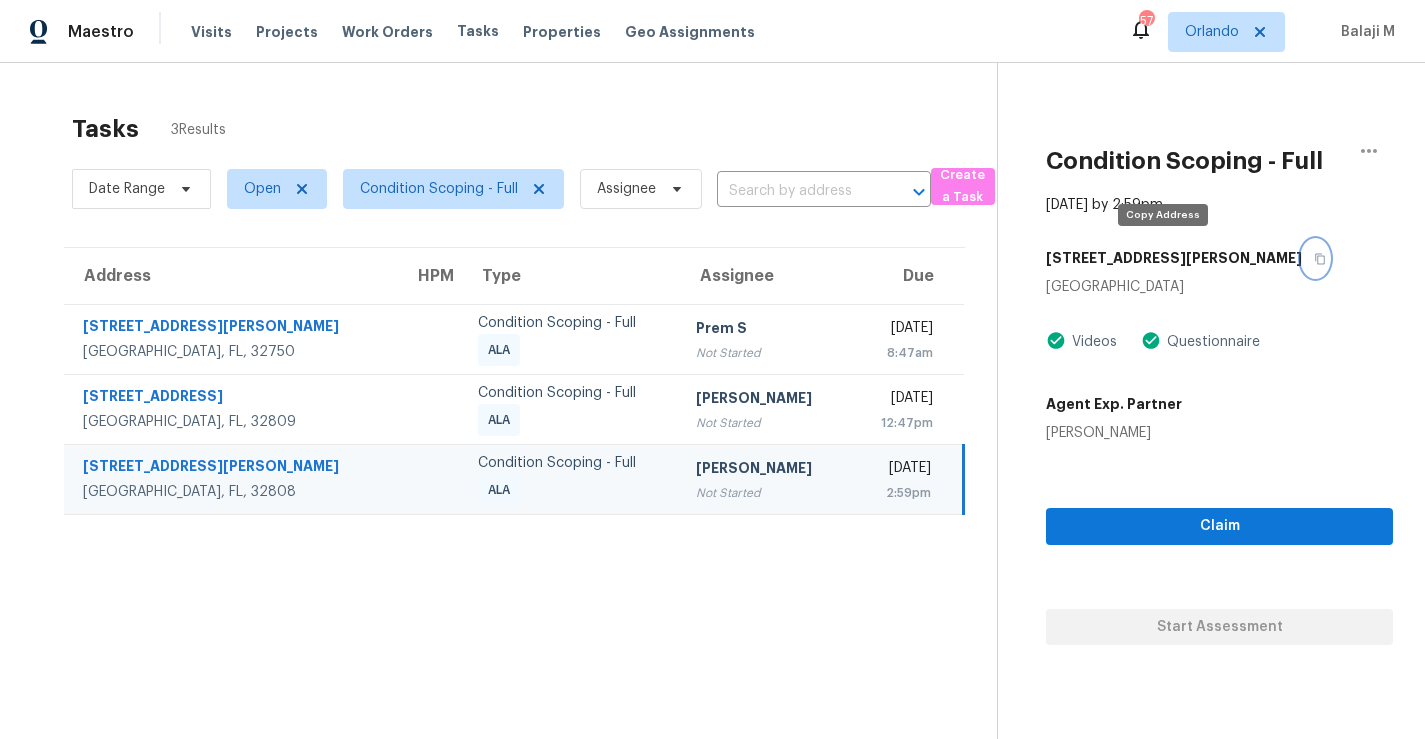 click 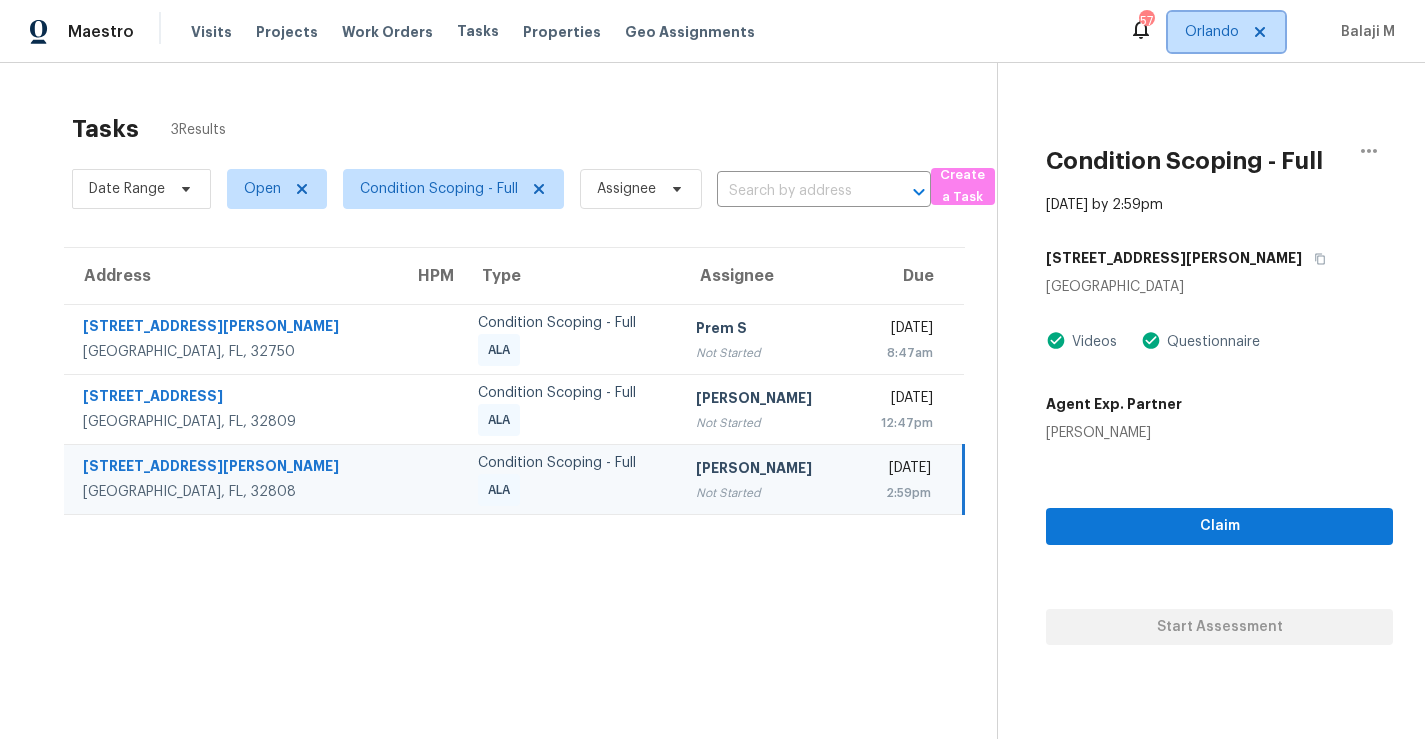 click on "Orlando" at bounding box center [1212, 32] 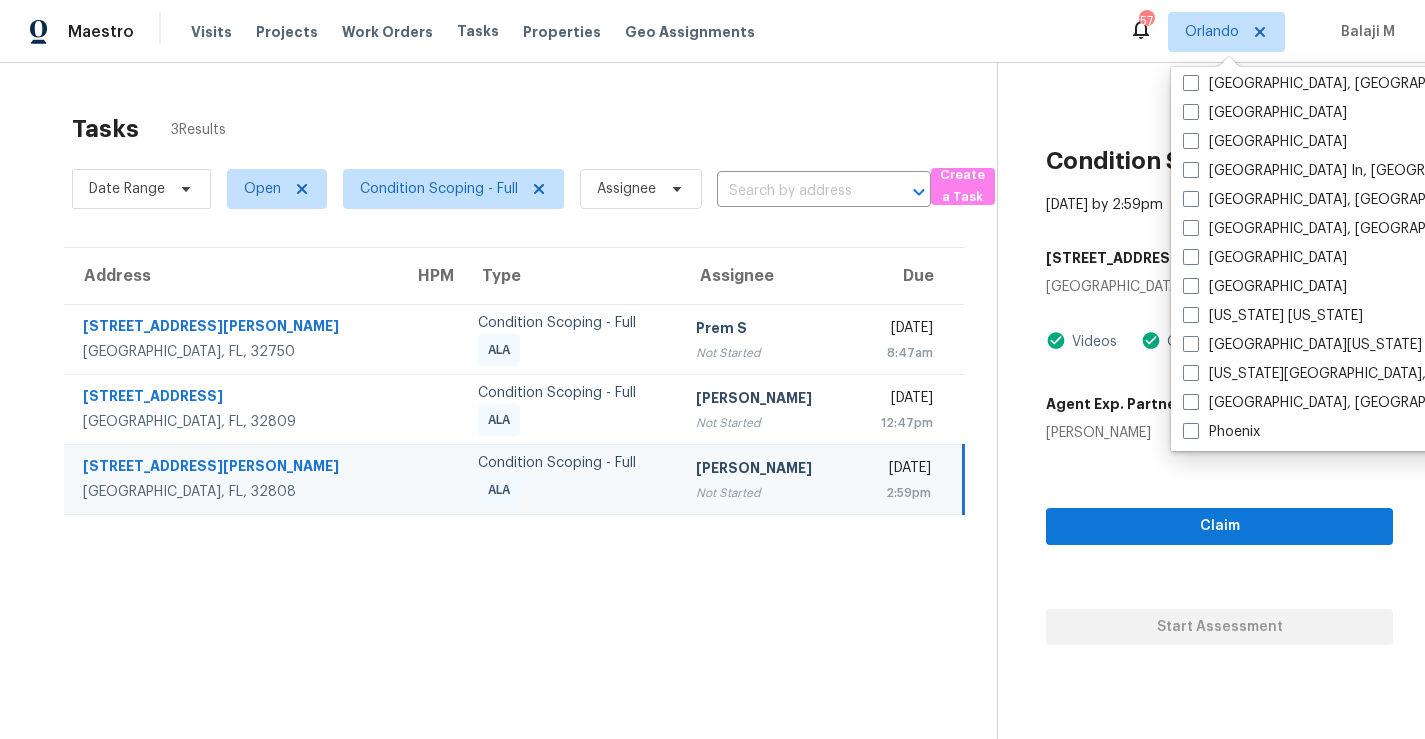 scroll, scrollTop: 866, scrollLeft: 0, axis: vertical 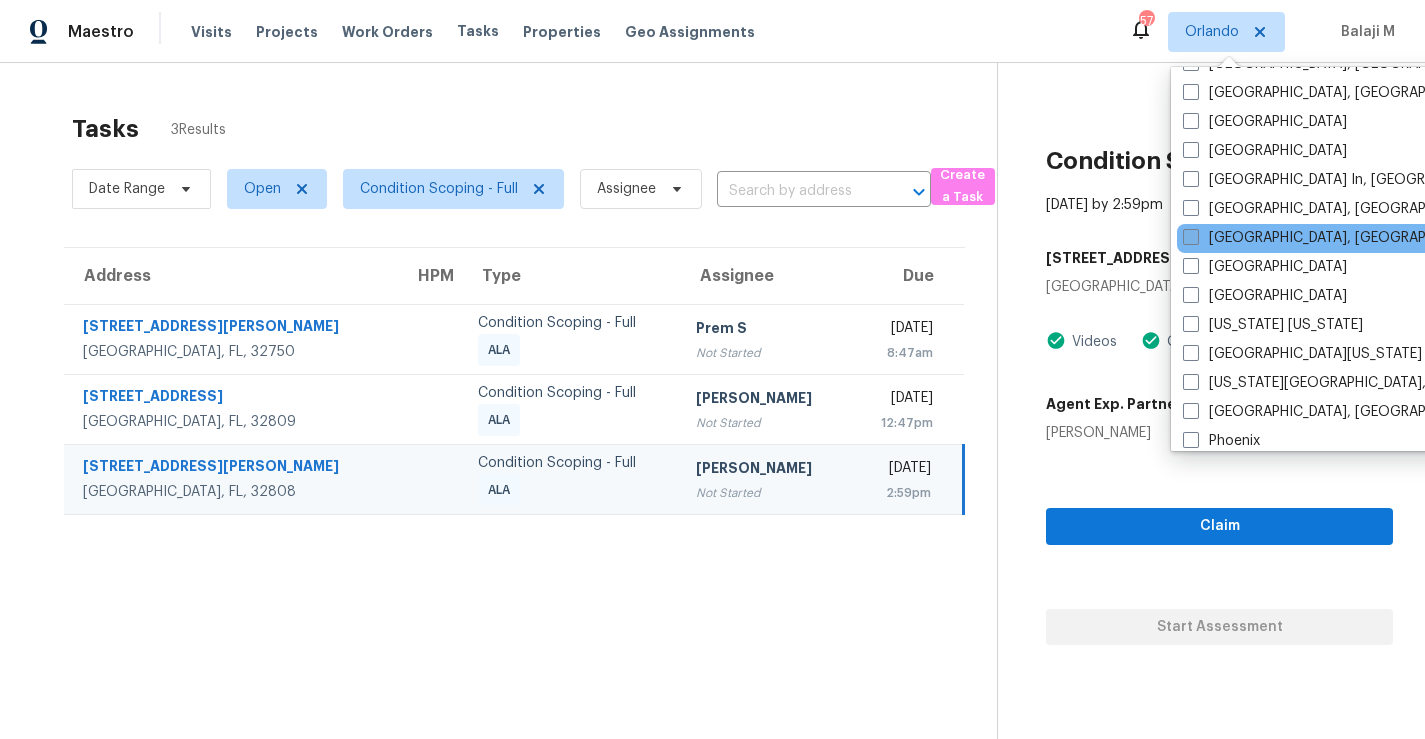 click on "[GEOGRAPHIC_DATA], [GEOGRAPHIC_DATA]" at bounding box center (1338, 238) 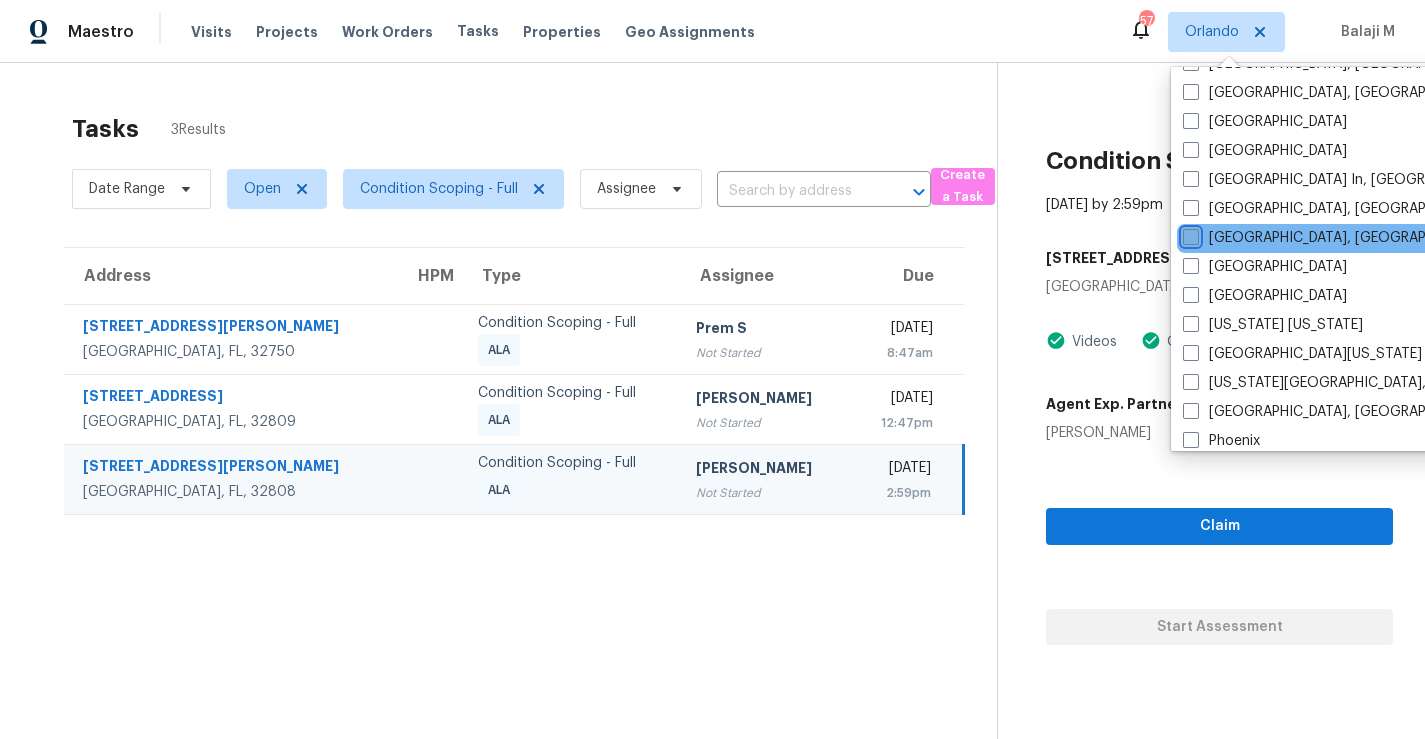 click on "[GEOGRAPHIC_DATA], [GEOGRAPHIC_DATA]" at bounding box center (1189, 234) 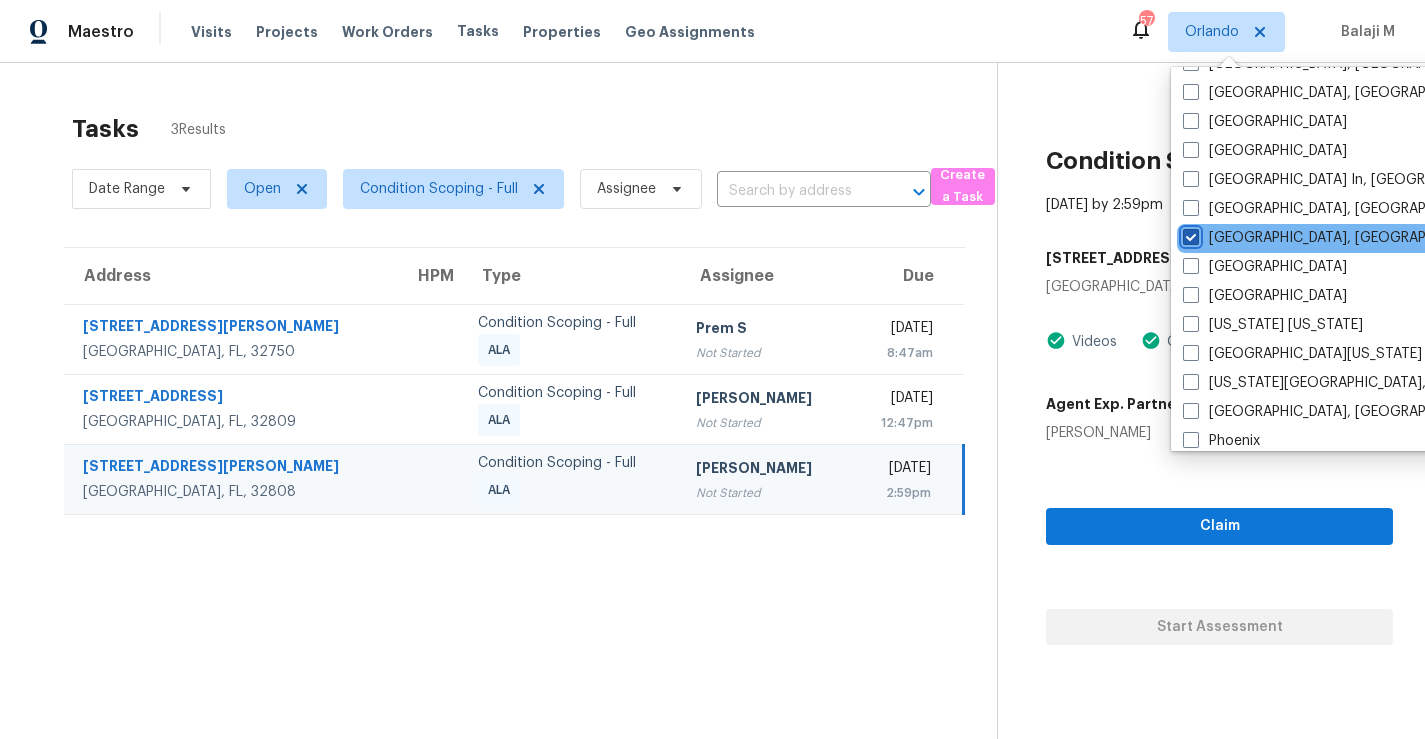 checkbox on "true" 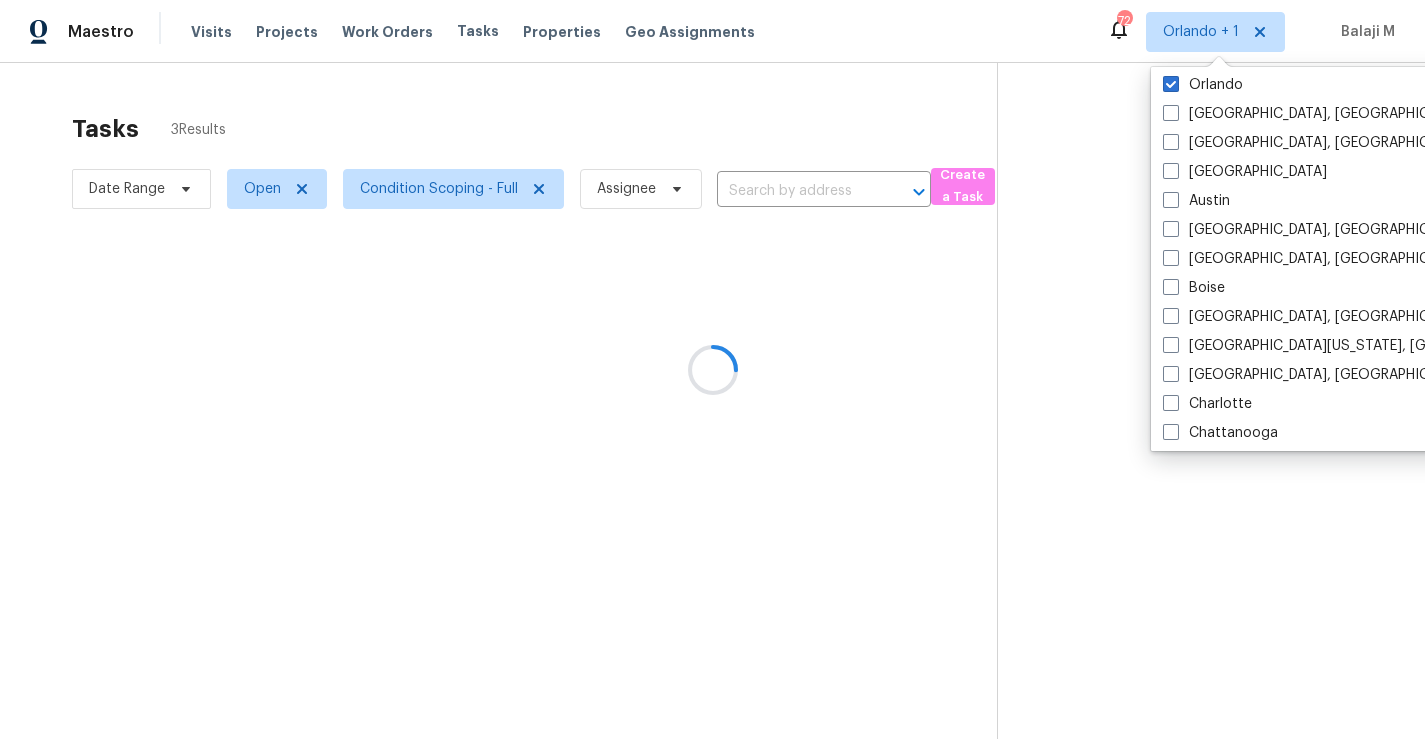 scroll, scrollTop: 0, scrollLeft: 0, axis: both 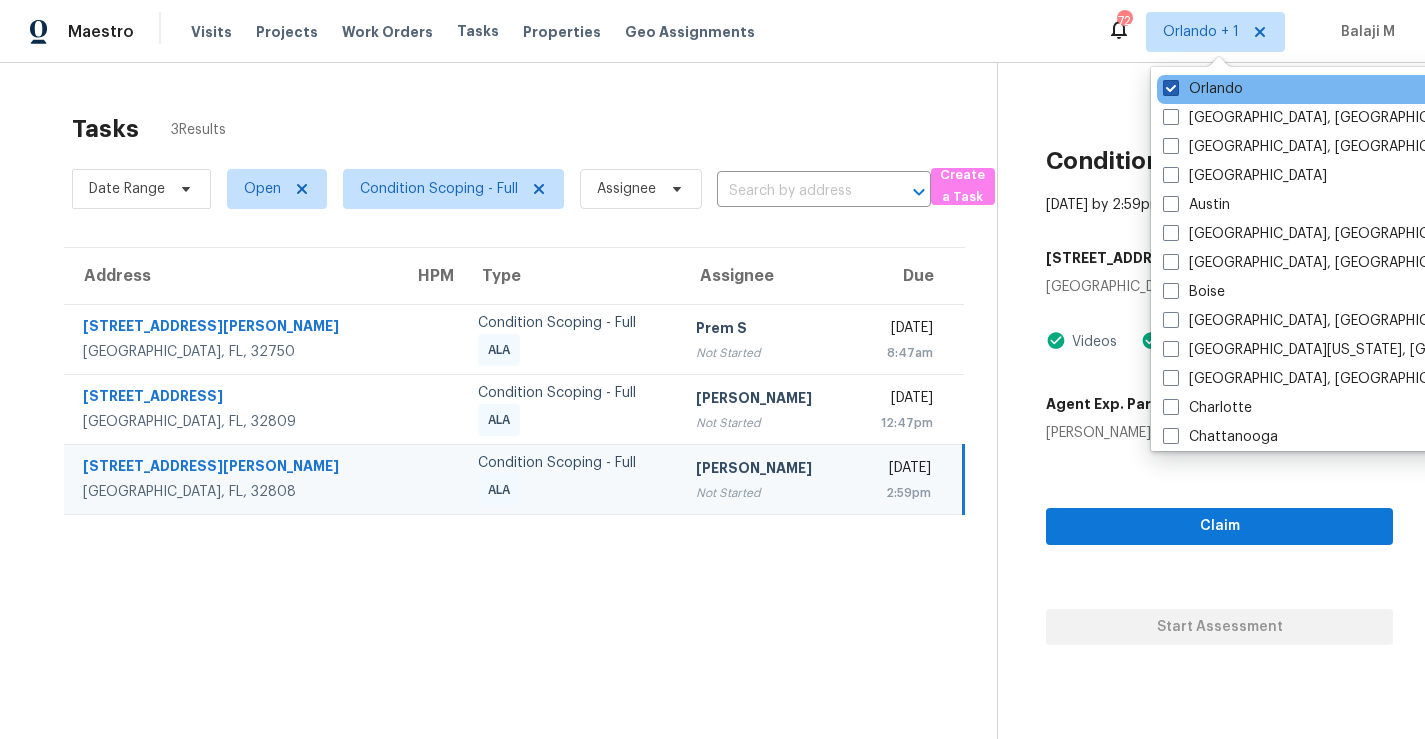 click on "Orlando" at bounding box center [1203, 89] 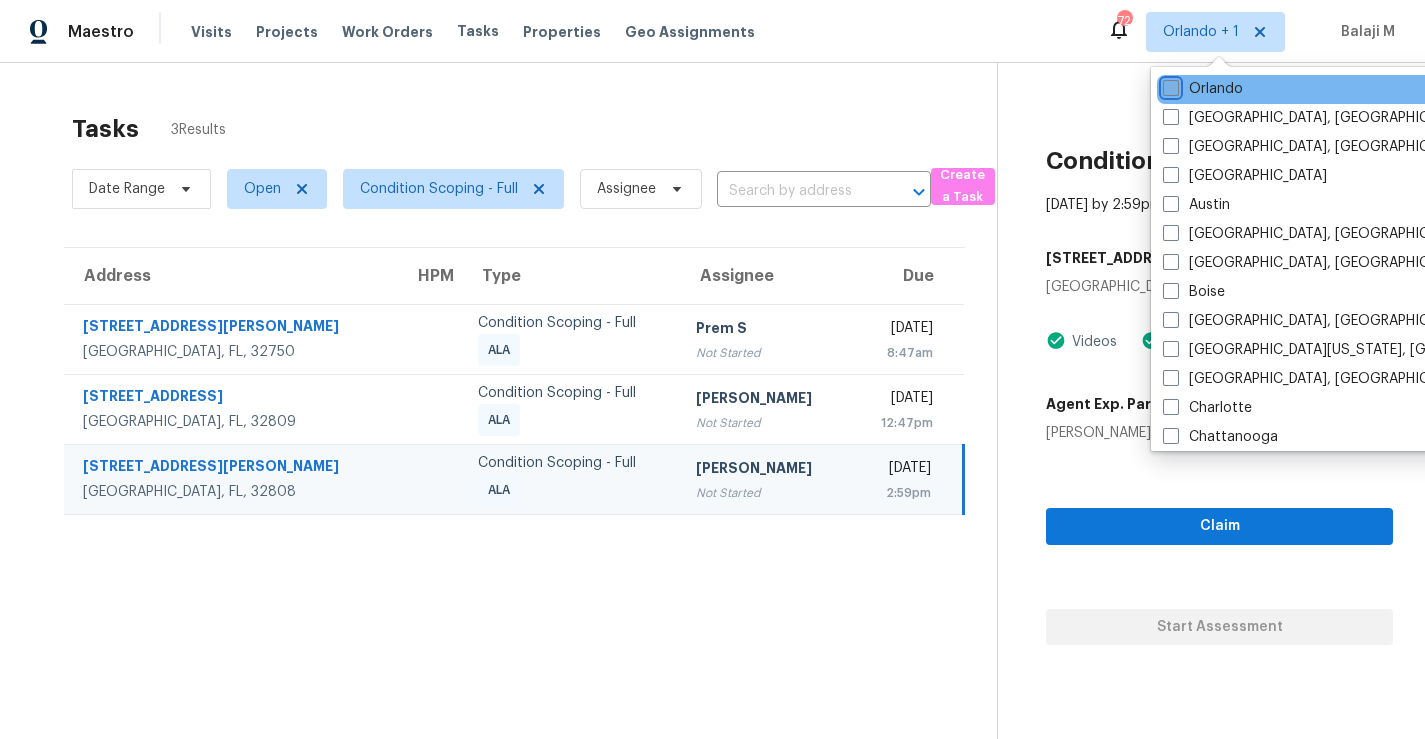 checkbox on "false" 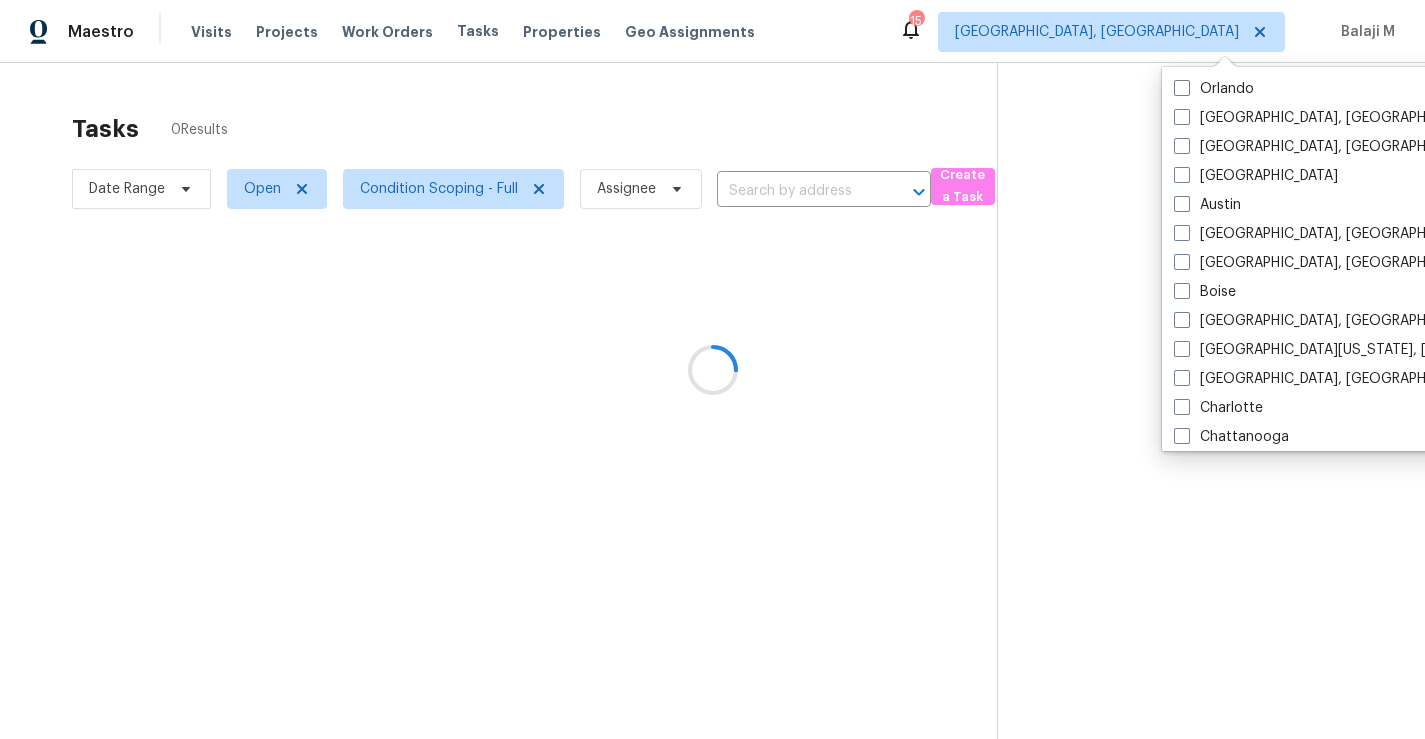 click at bounding box center (712, 369) 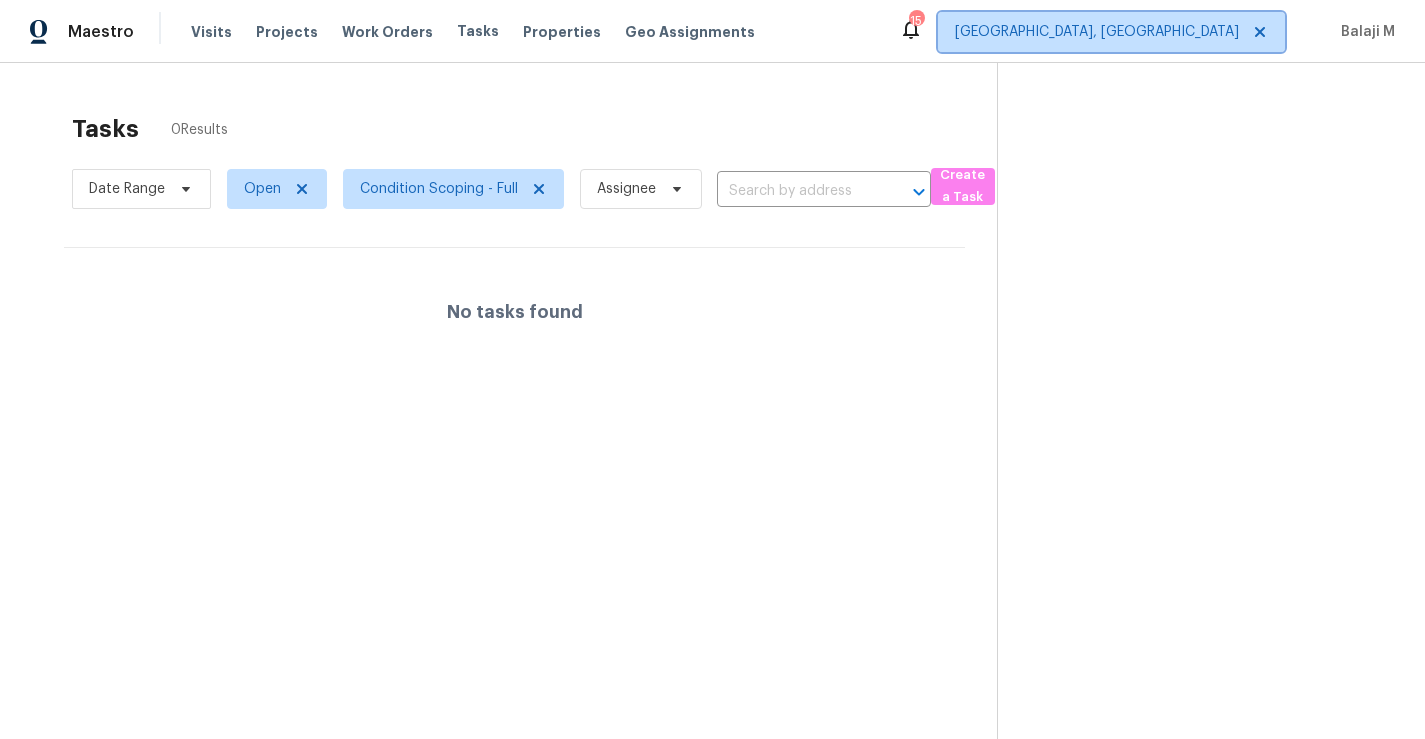 click on "[GEOGRAPHIC_DATA], [GEOGRAPHIC_DATA]" at bounding box center (1097, 32) 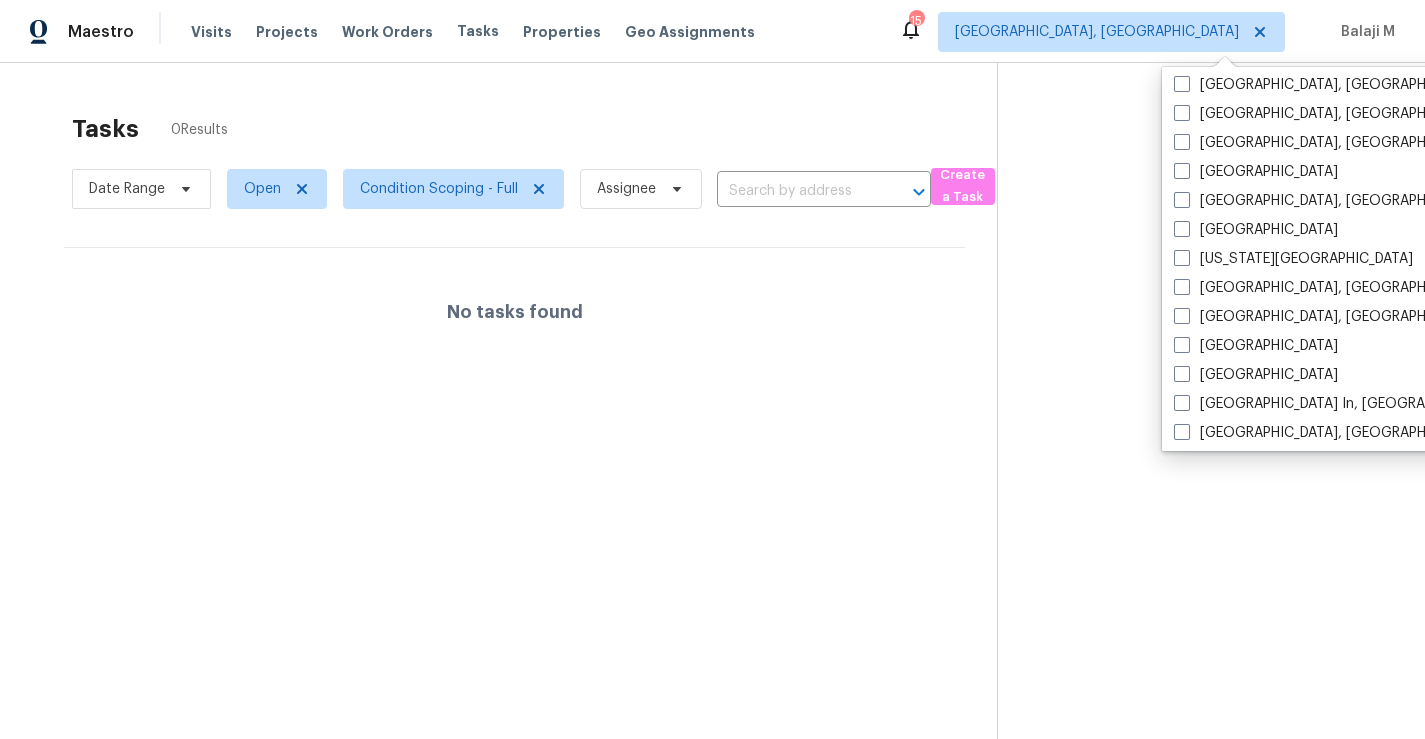 scroll, scrollTop: 649, scrollLeft: 0, axis: vertical 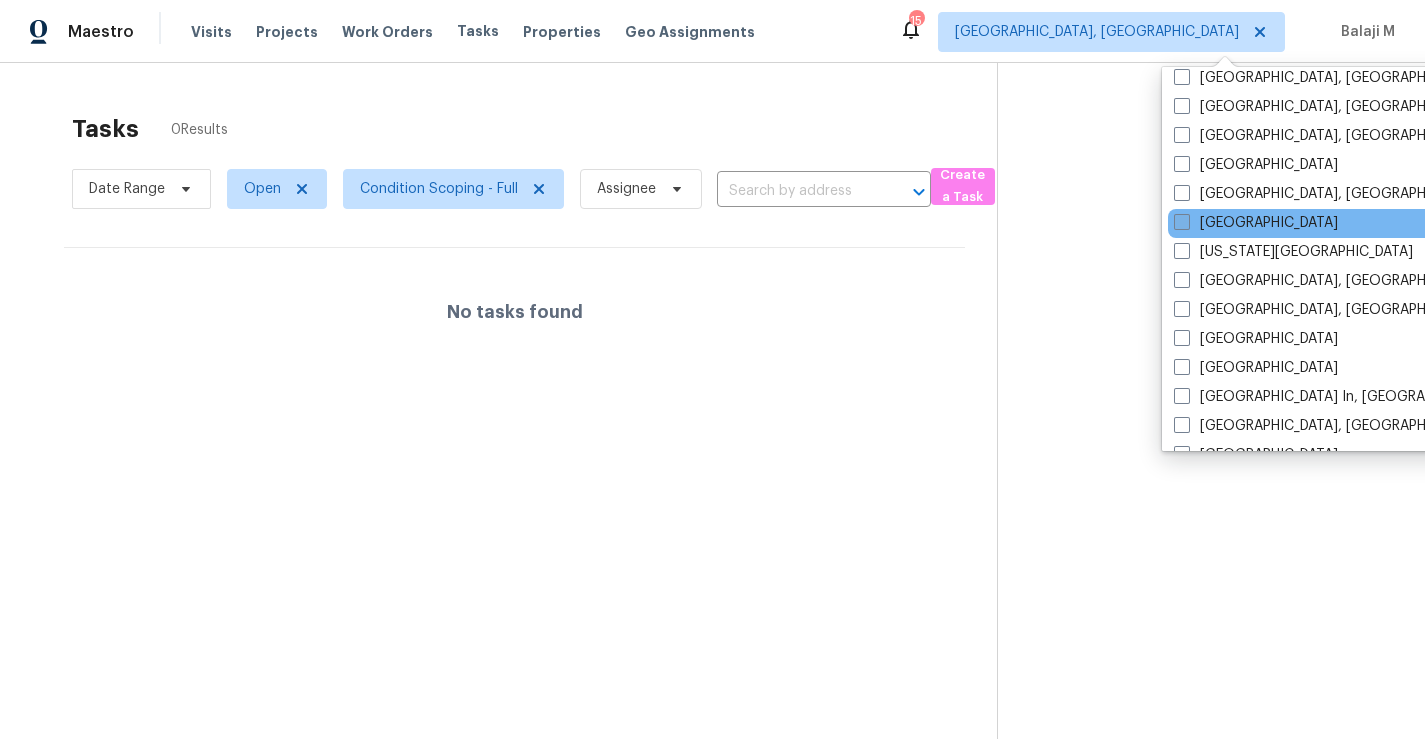 click on "[GEOGRAPHIC_DATA]" at bounding box center [1256, 223] 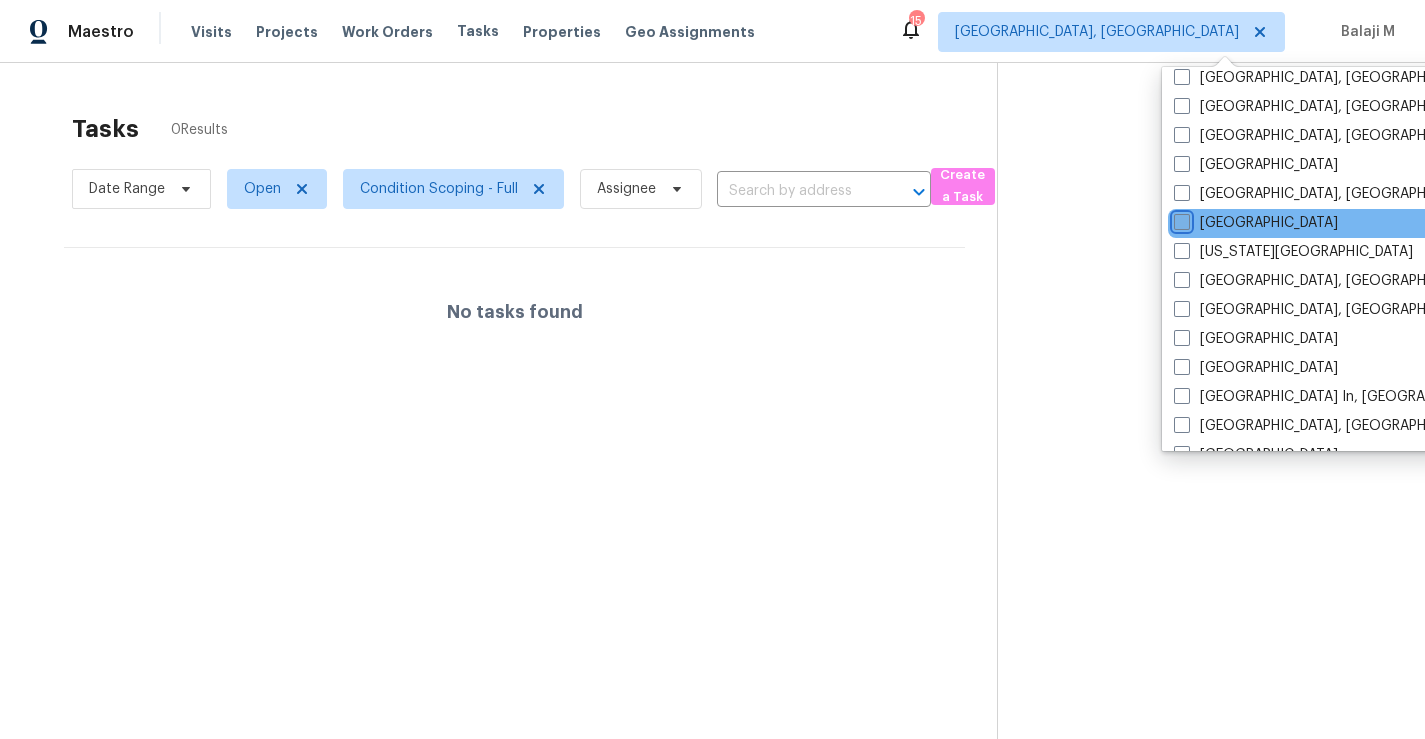click on "[GEOGRAPHIC_DATA]" at bounding box center (1180, 219) 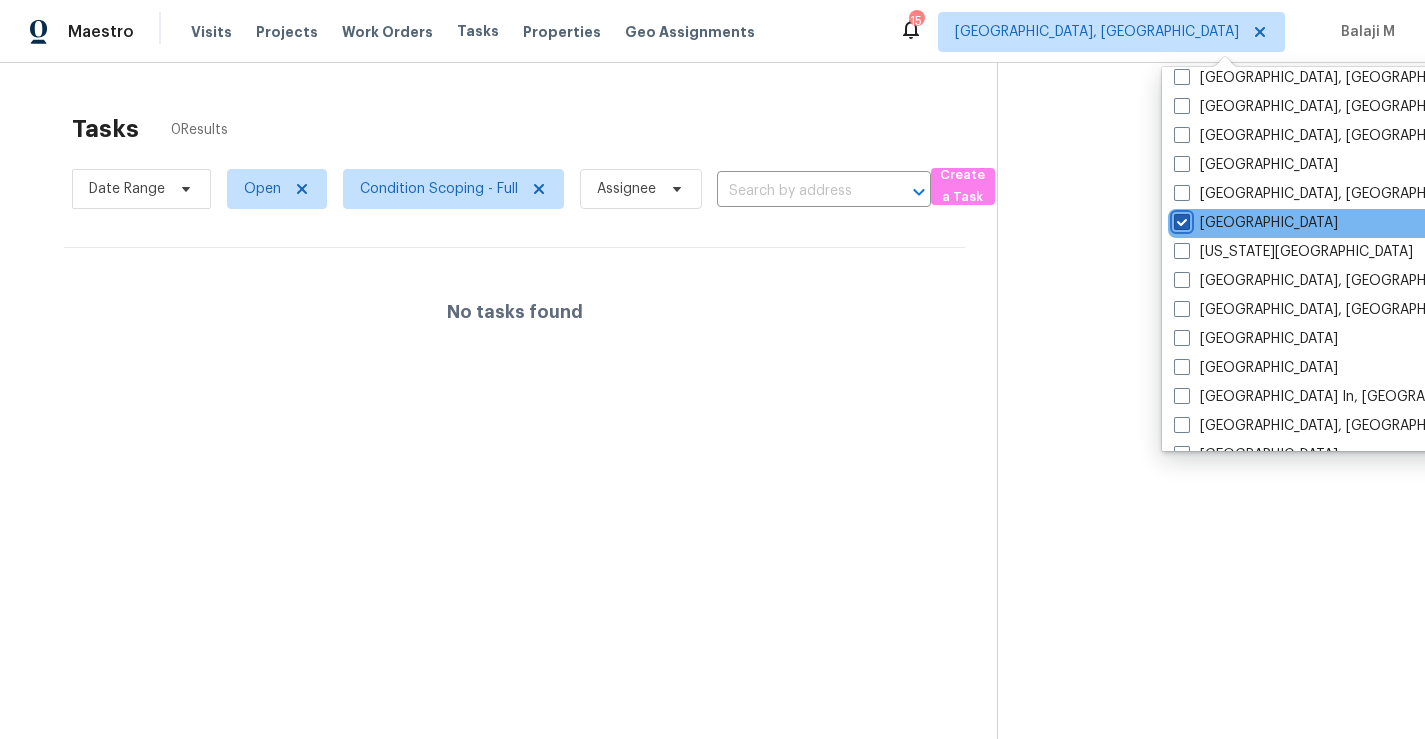 checkbox on "true" 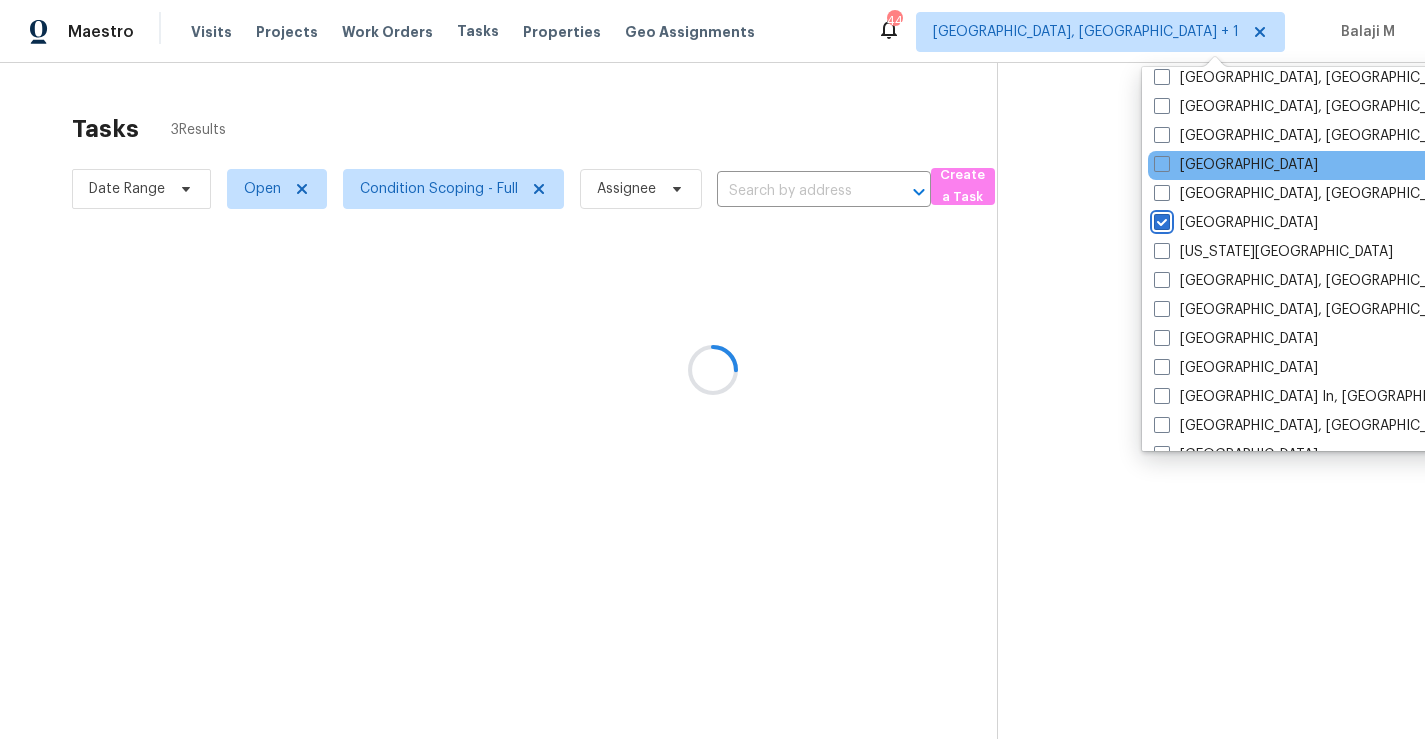 scroll, scrollTop: 0, scrollLeft: 0, axis: both 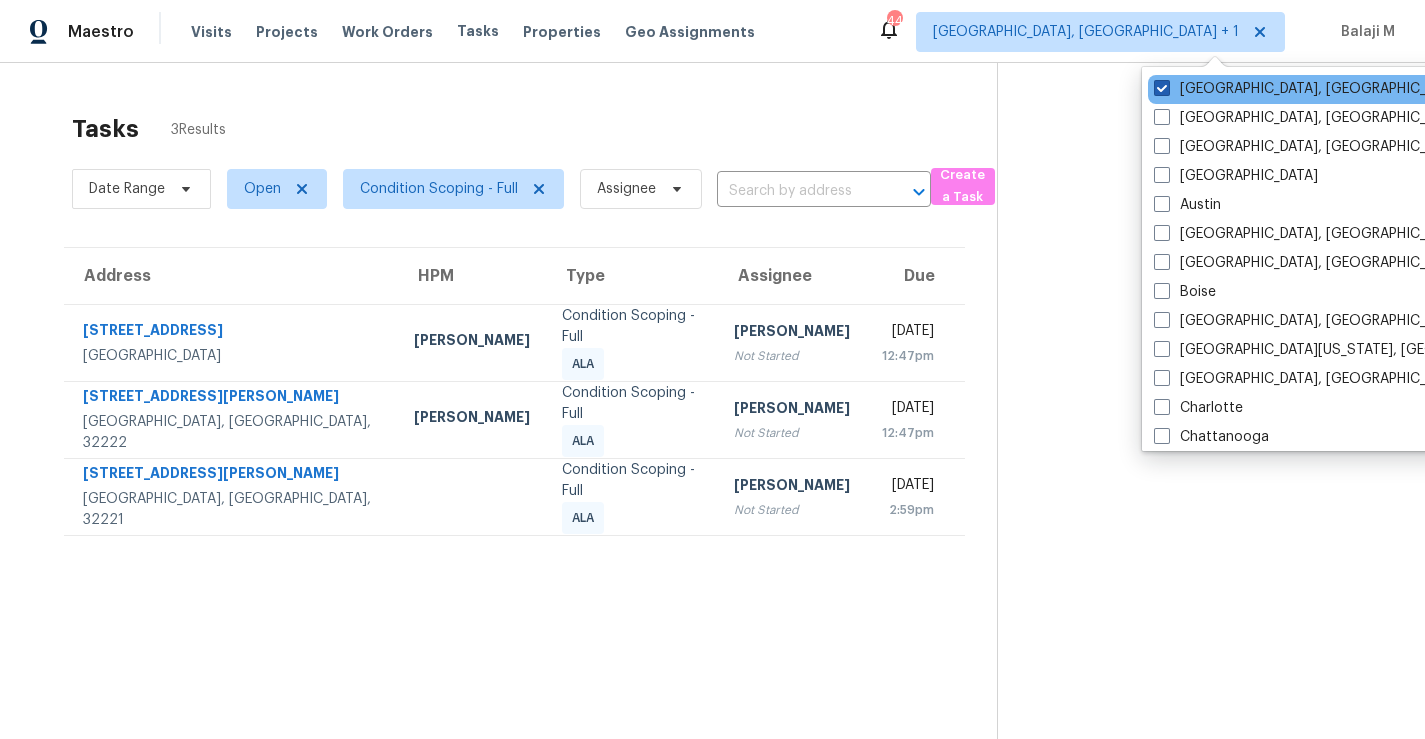 click on "[GEOGRAPHIC_DATA], [GEOGRAPHIC_DATA]" at bounding box center (1309, 89) 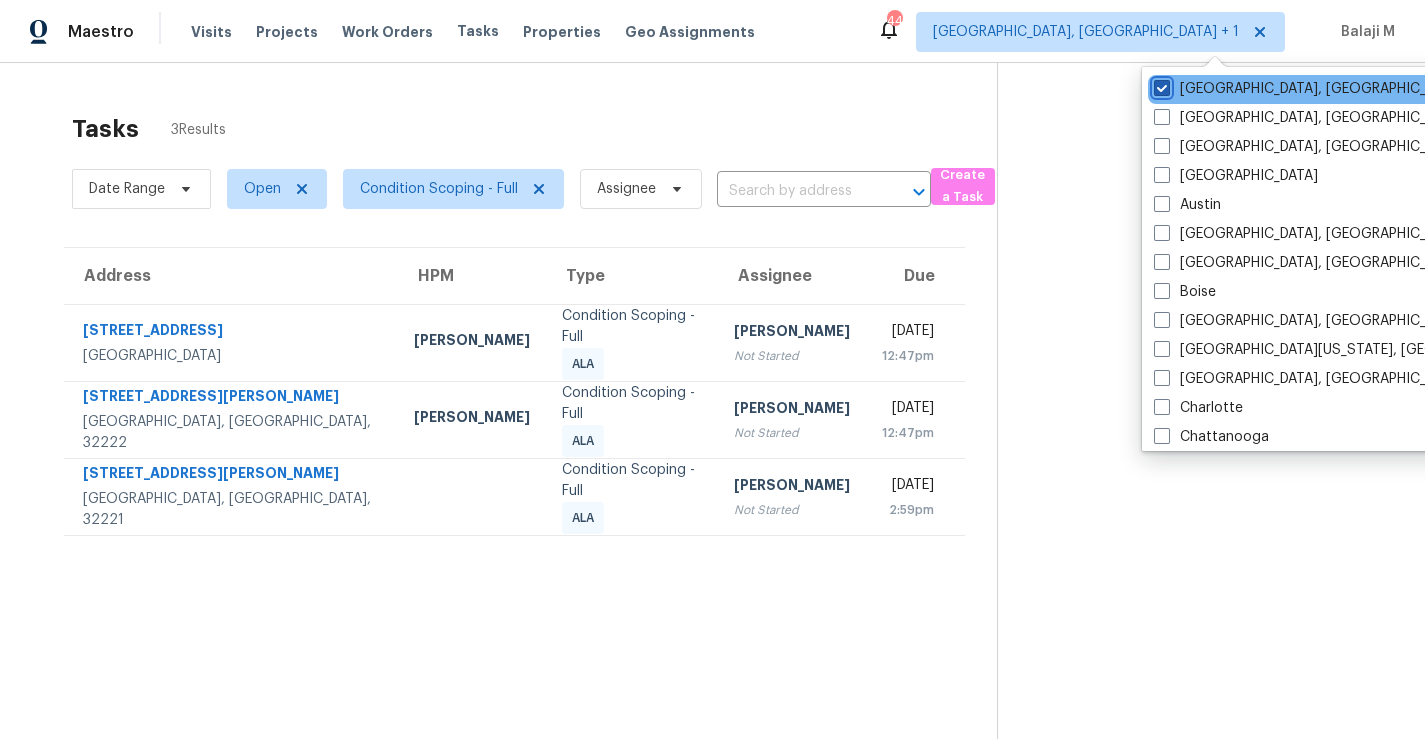 click on "[GEOGRAPHIC_DATA], [GEOGRAPHIC_DATA]" at bounding box center (1160, 85) 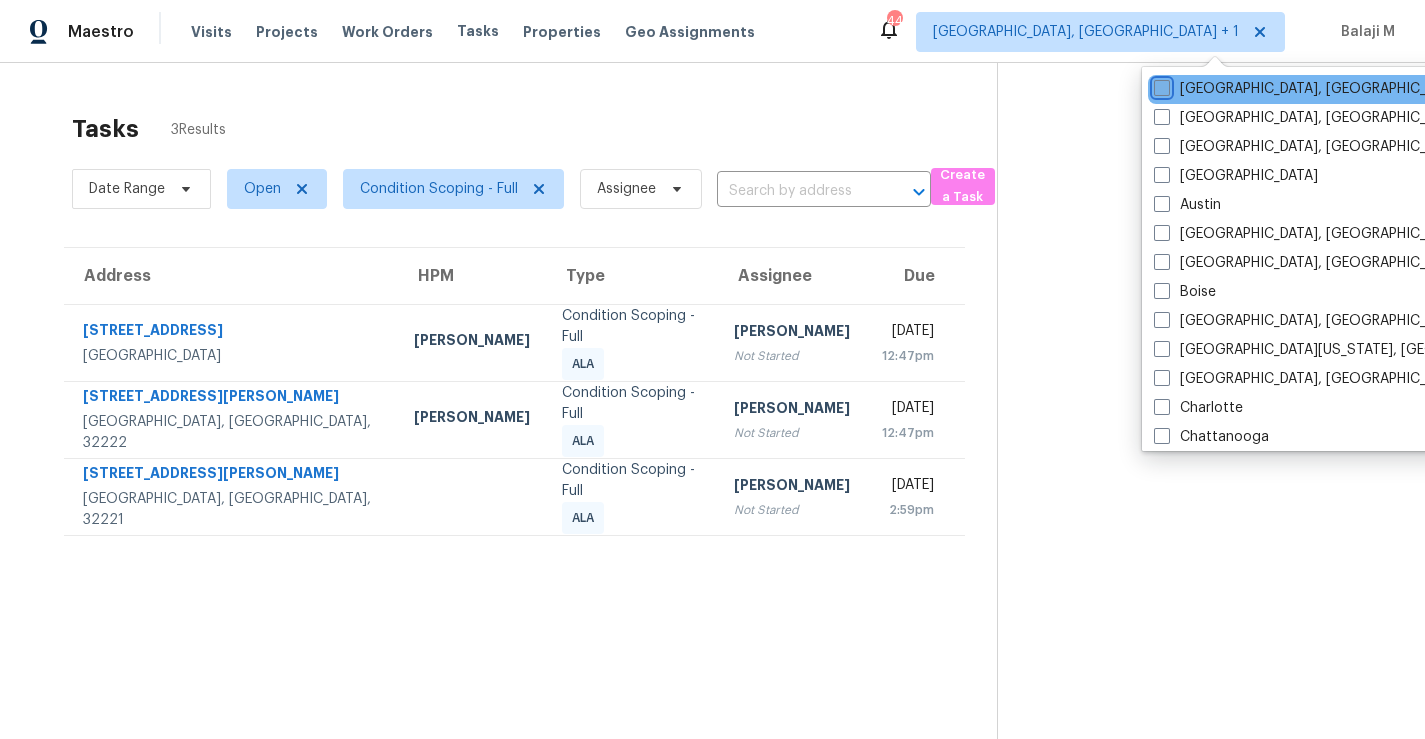 checkbox on "false" 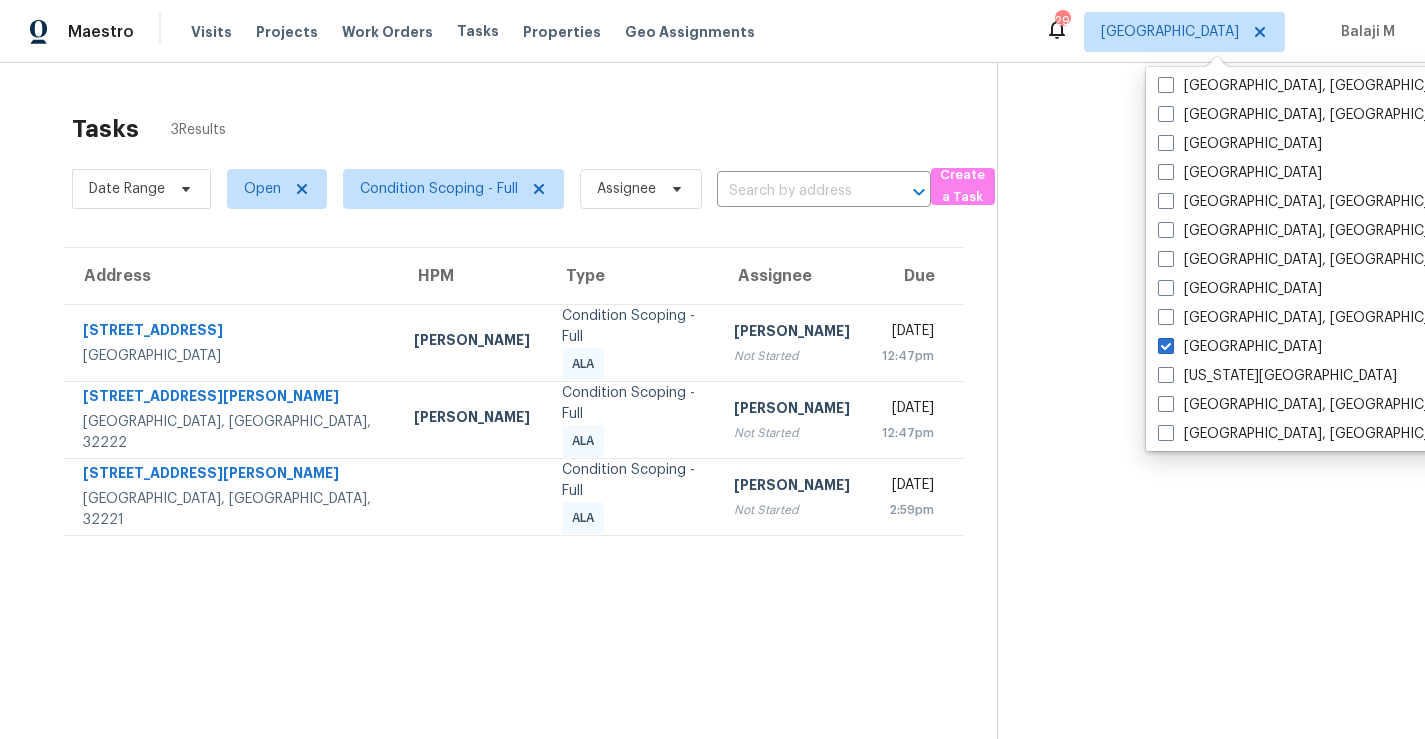 scroll, scrollTop: 535, scrollLeft: 0, axis: vertical 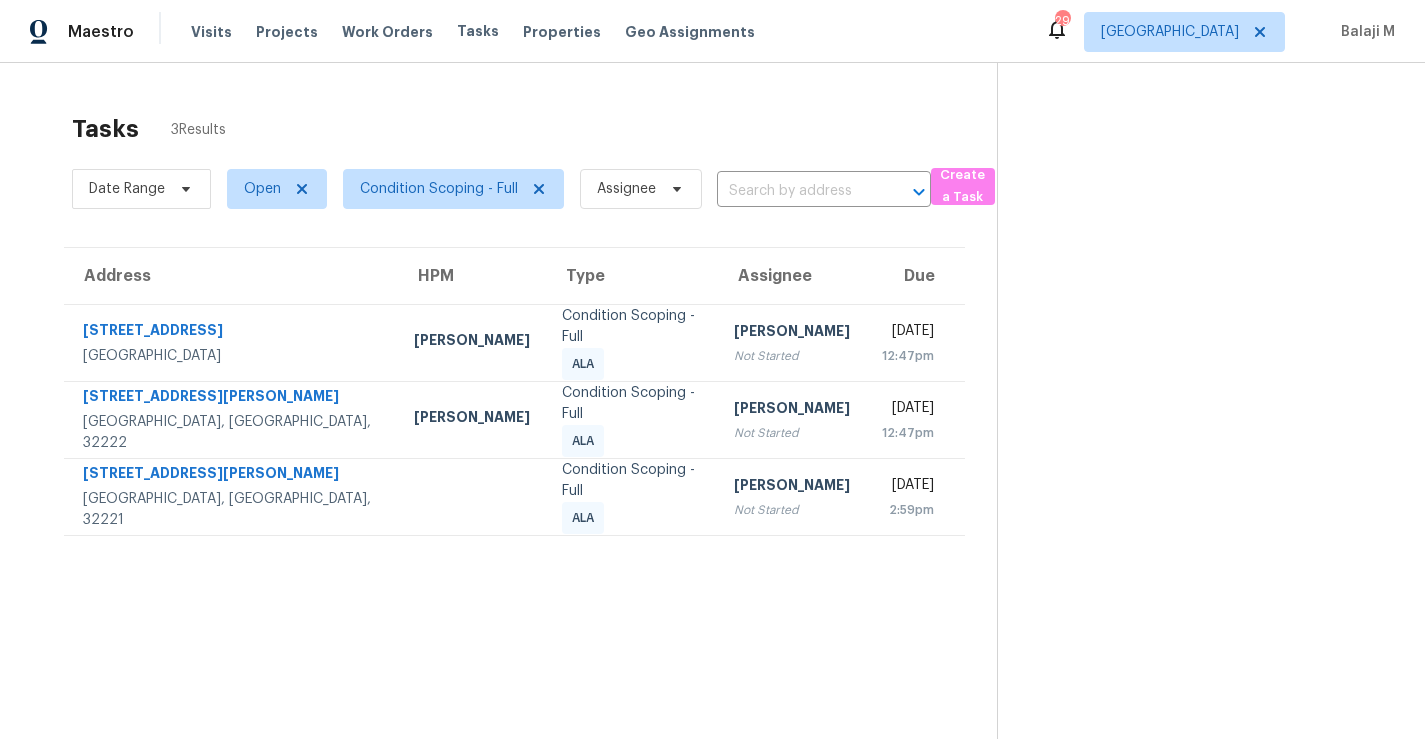 click at bounding box center (1195, 432) 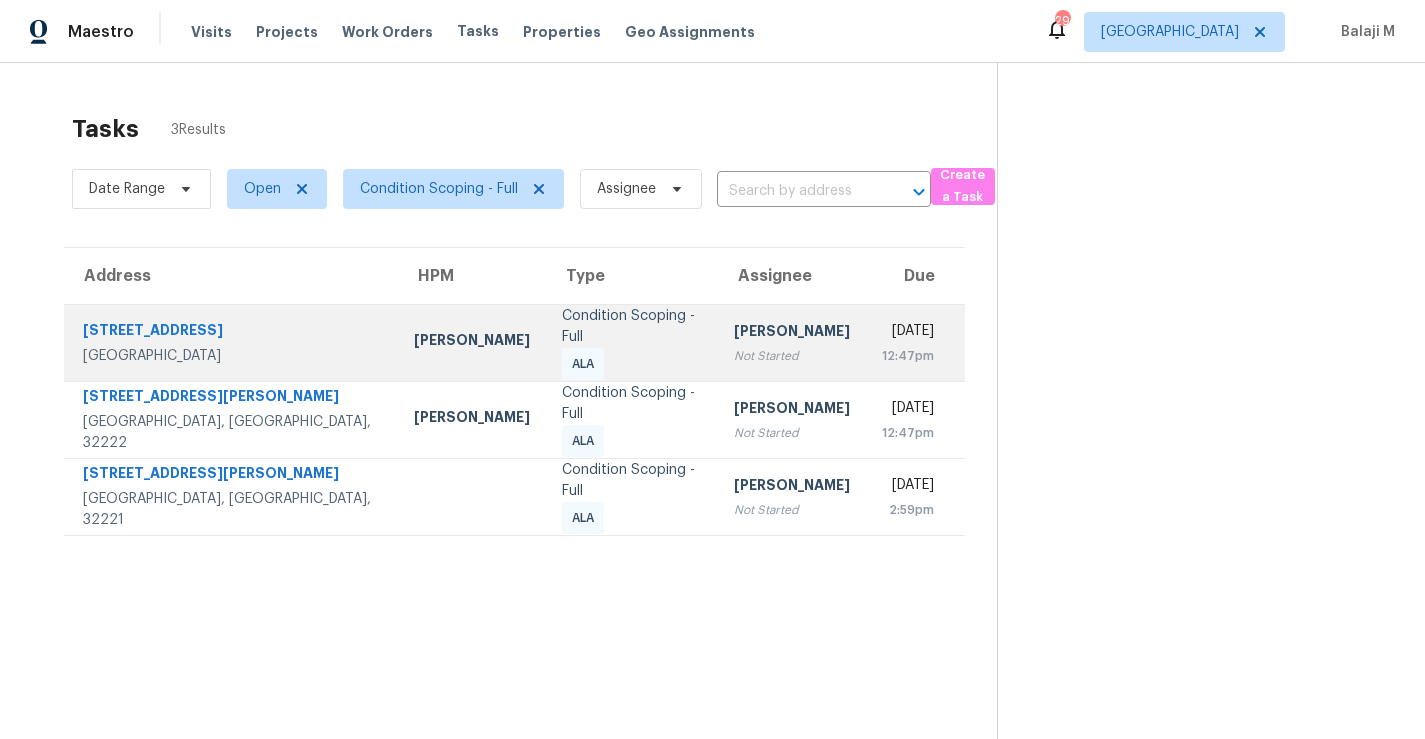 click on "[PERSON_NAME] Not Started" at bounding box center [792, 343] 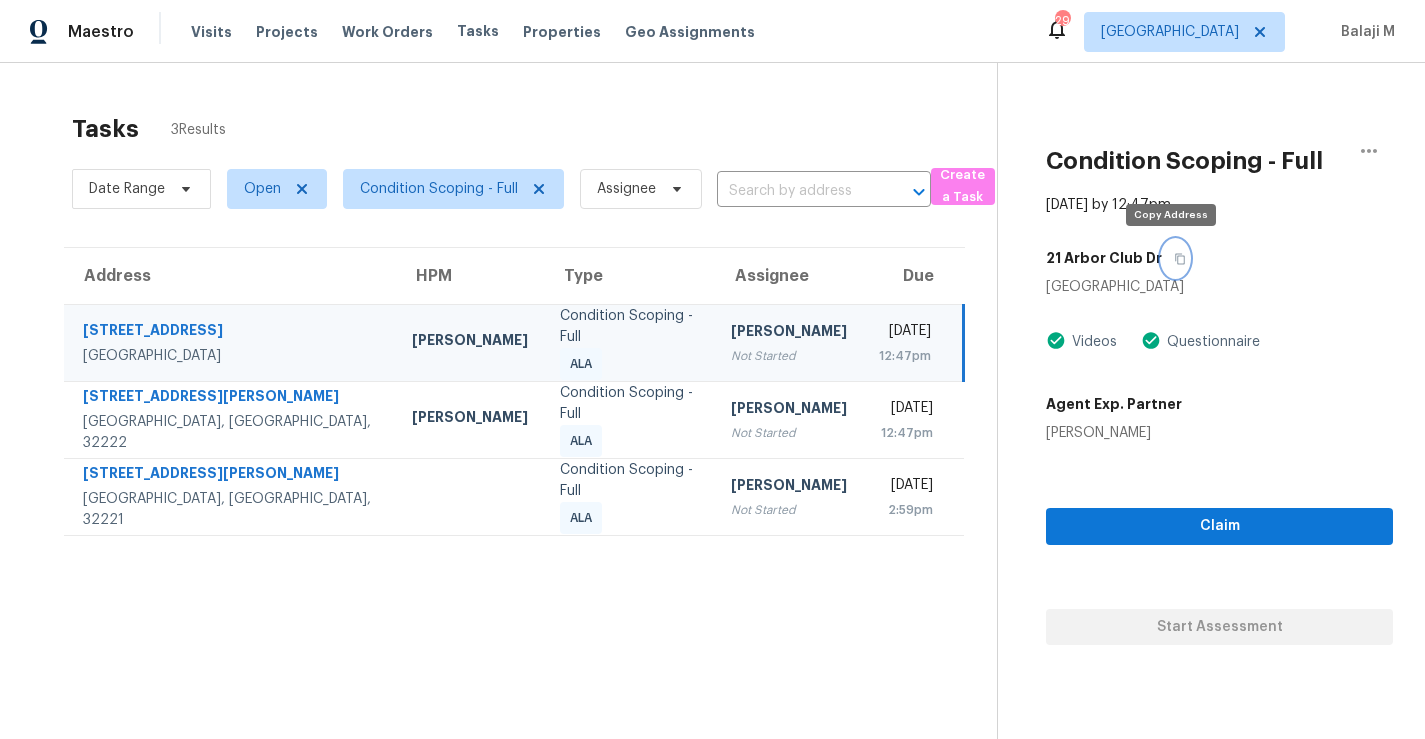 click 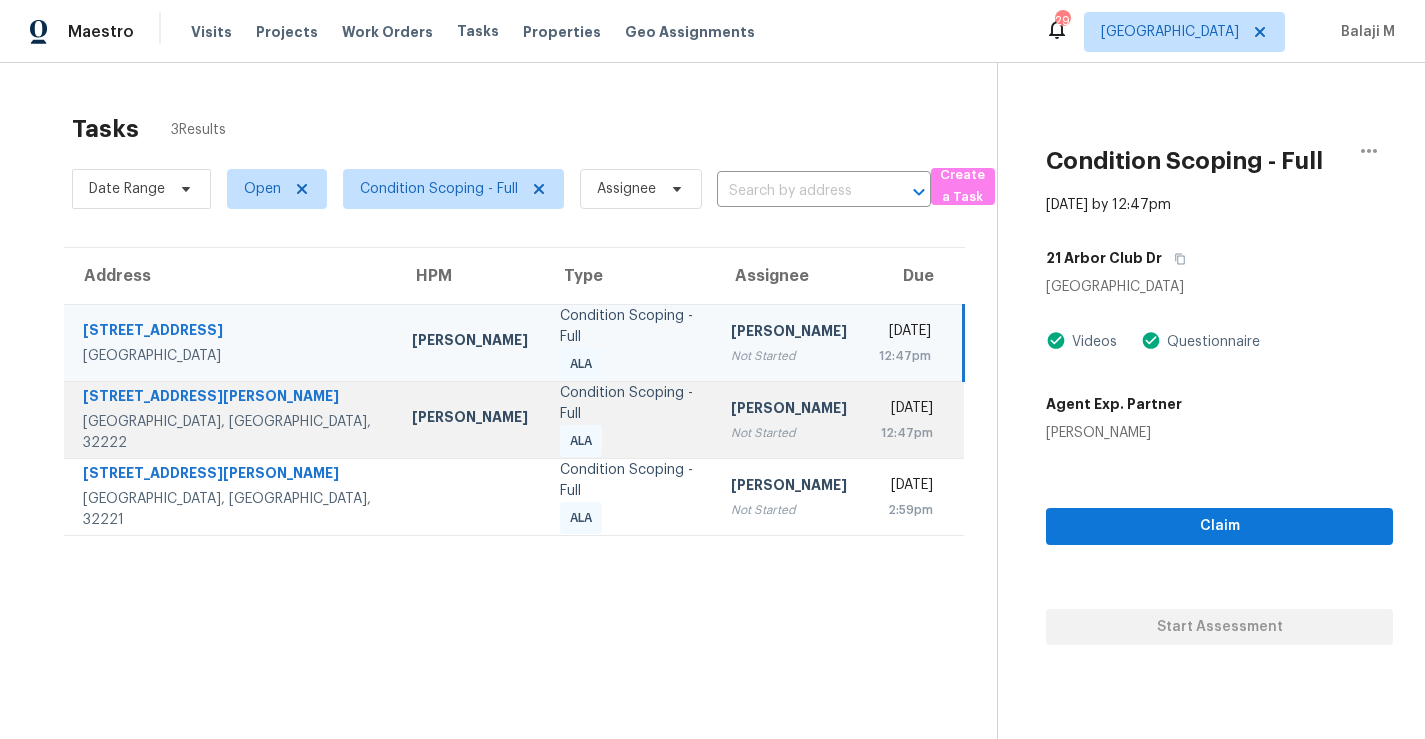 click on "Condition Scoping - Full ALA" at bounding box center [629, 420] 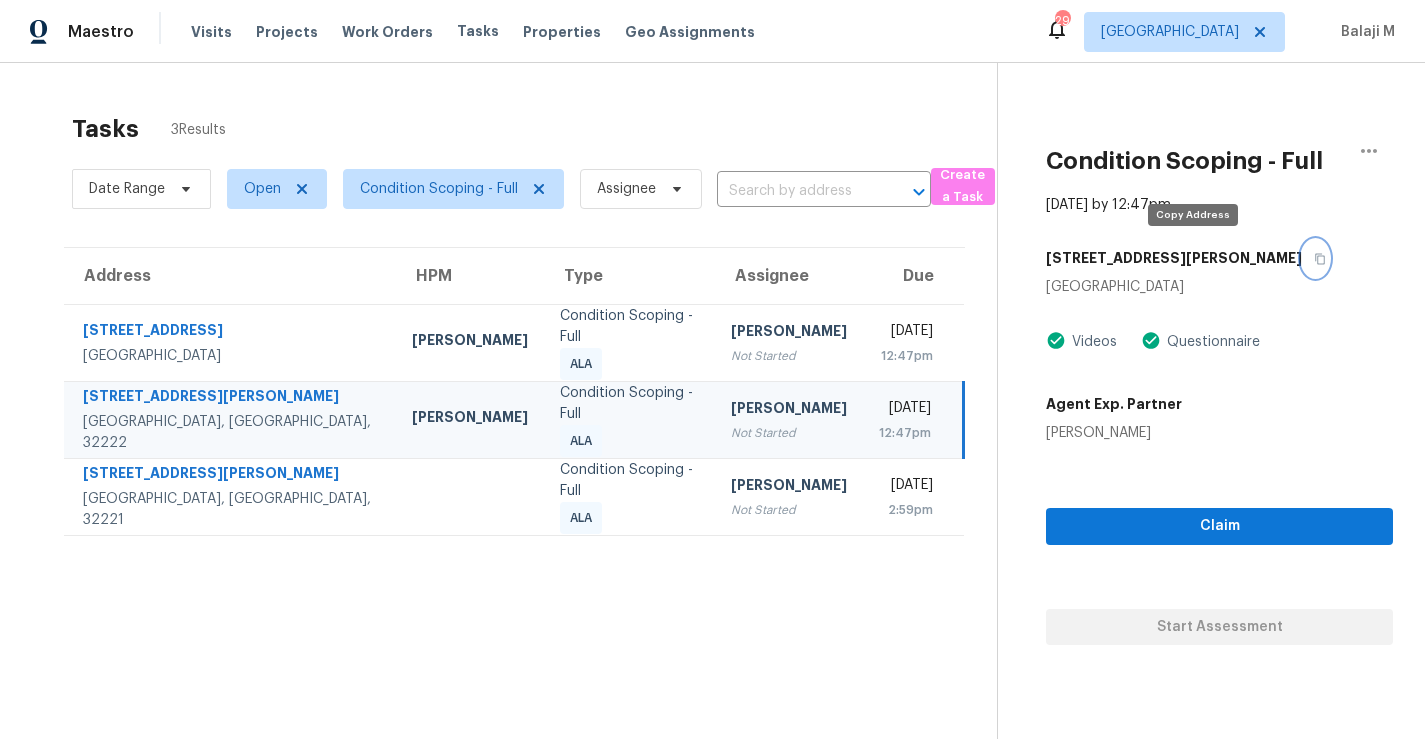 click 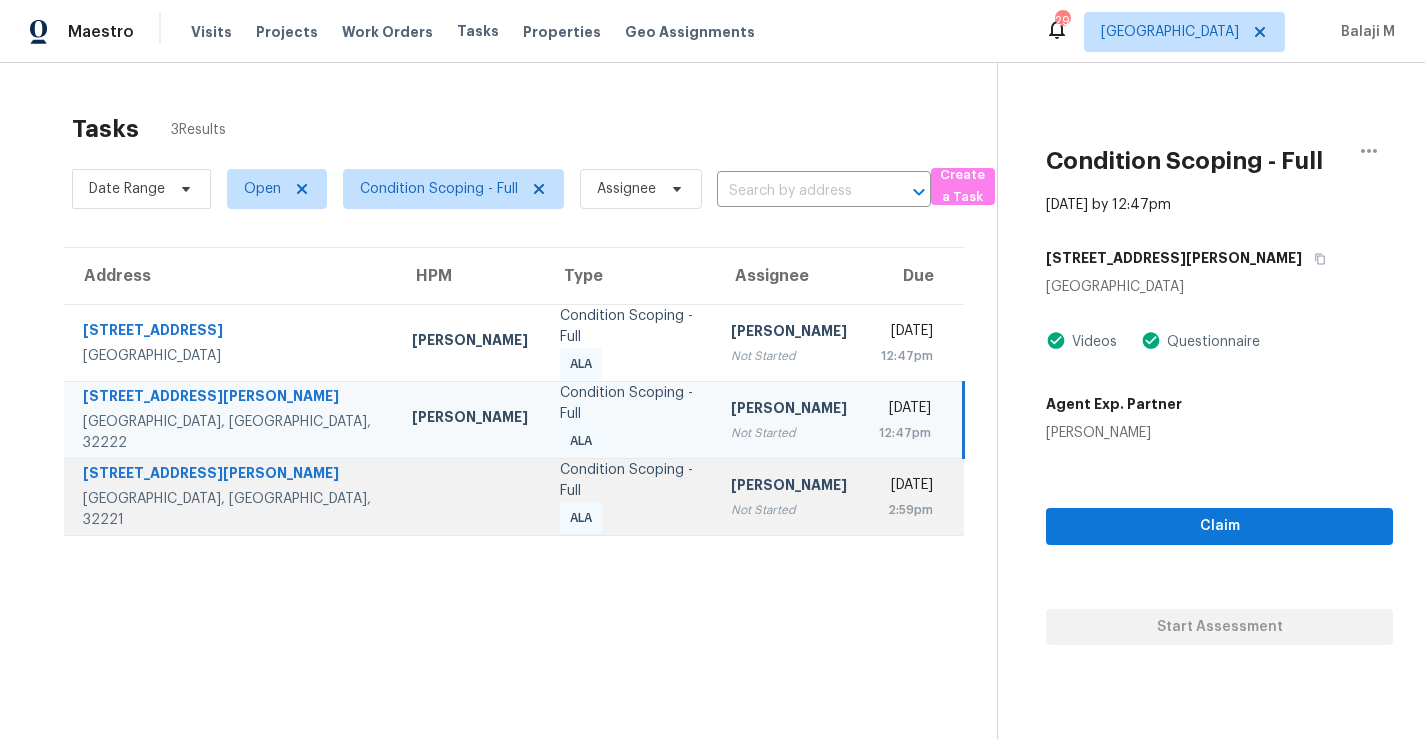 click at bounding box center [470, 497] 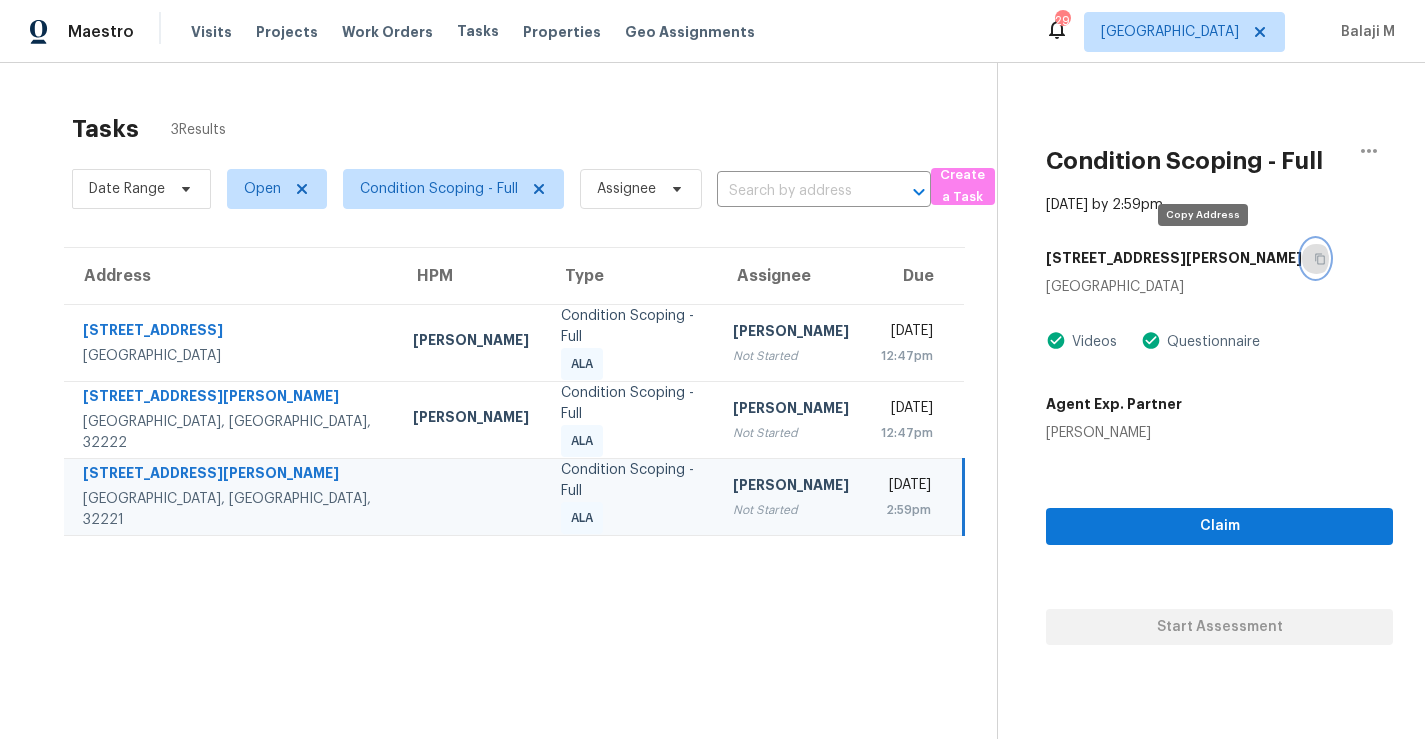 click 